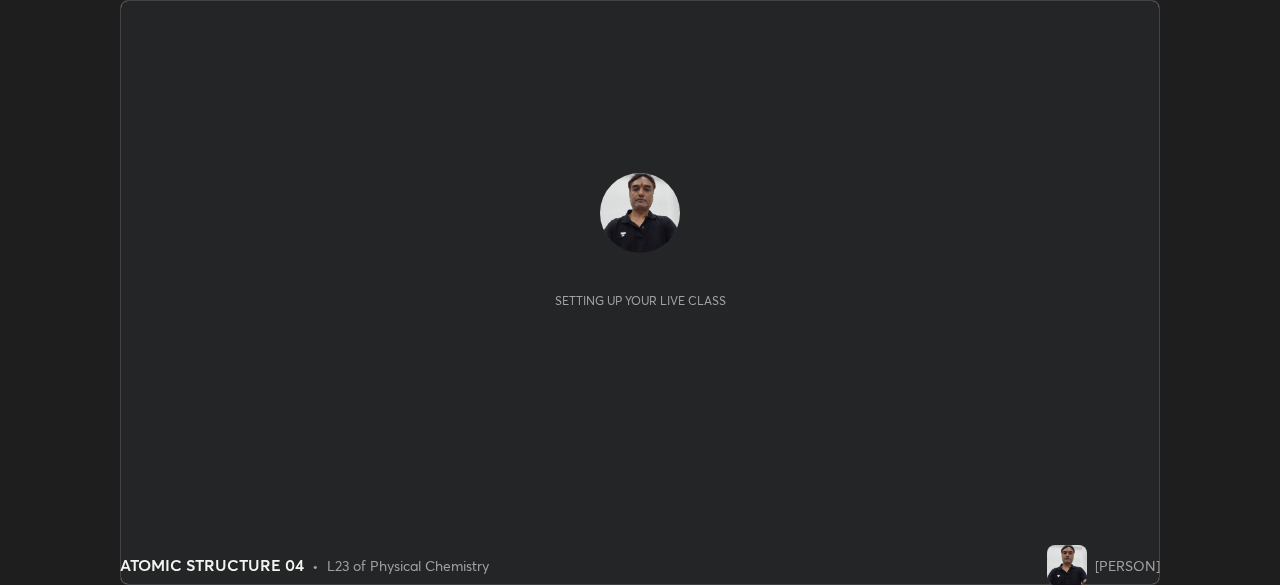 scroll, scrollTop: 0, scrollLeft: 0, axis: both 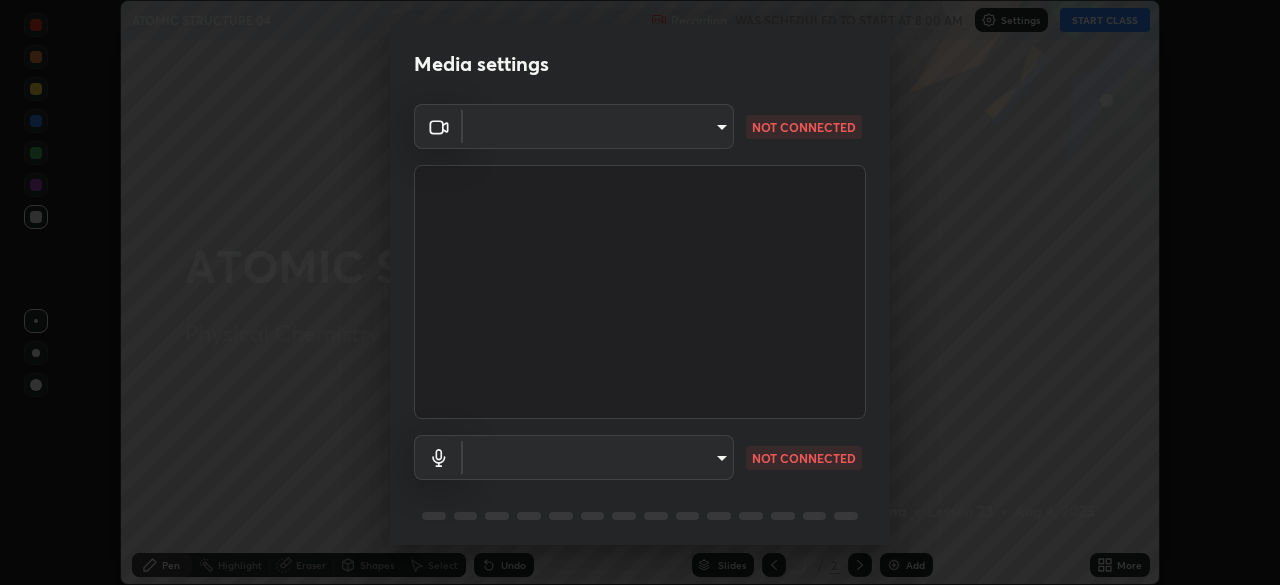 type on "e2b4cb918b4400ba02a0192ae9998b18c1f09d36479f8a70bd3f64f4de27a966" 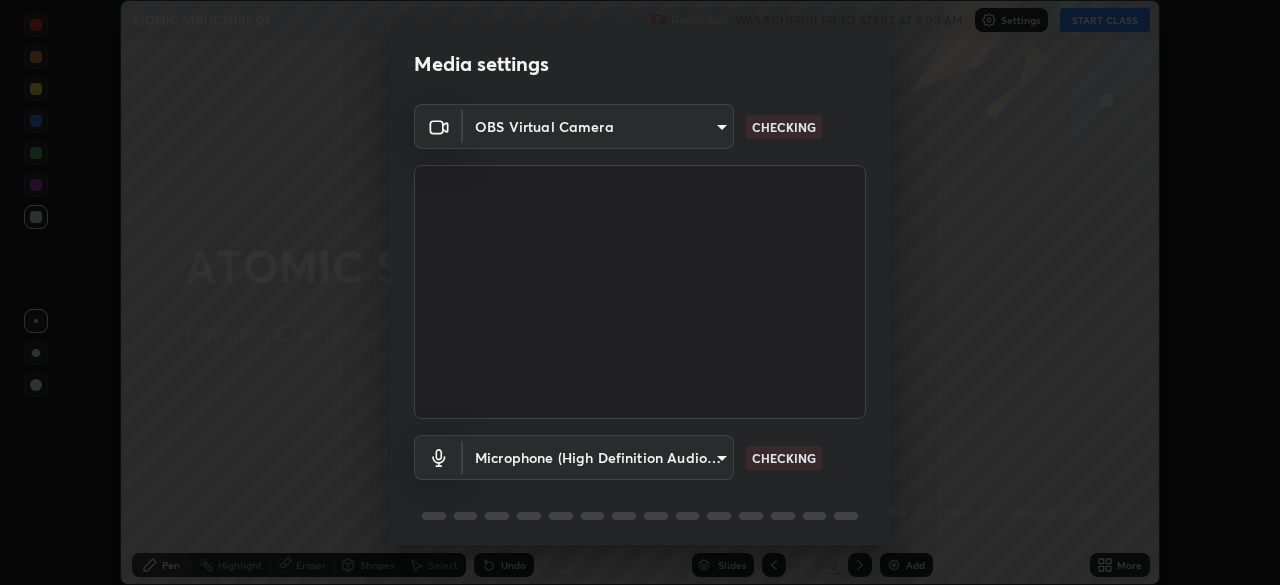 scroll, scrollTop: 71, scrollLeft: 0, axis: vertical 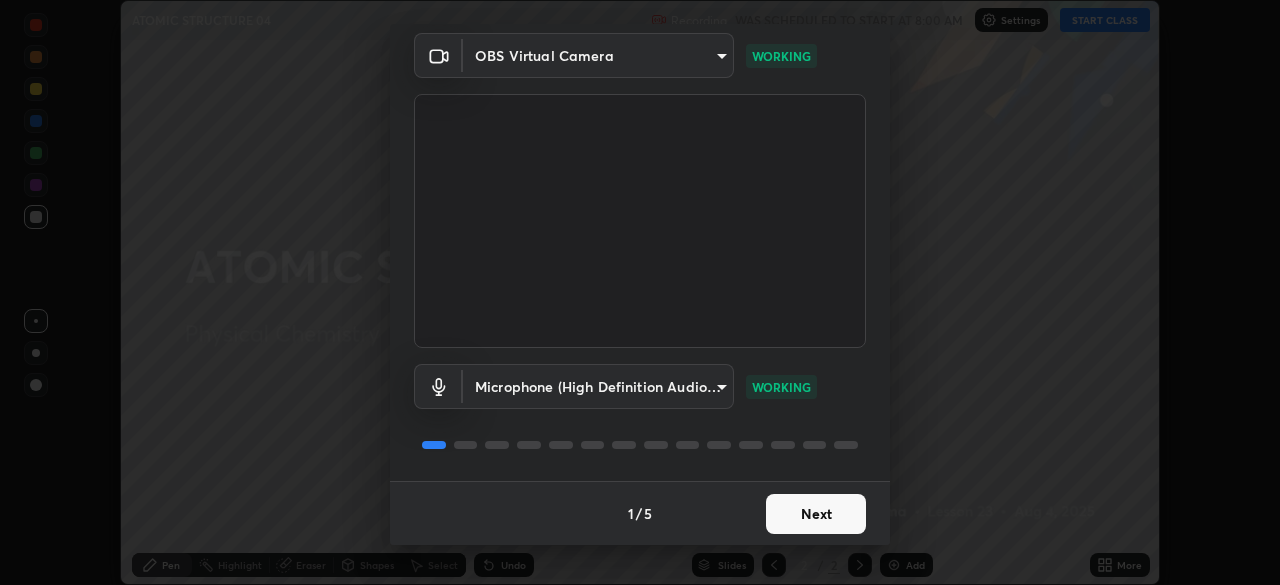 click on "Next" at bounding box center (816, 514) 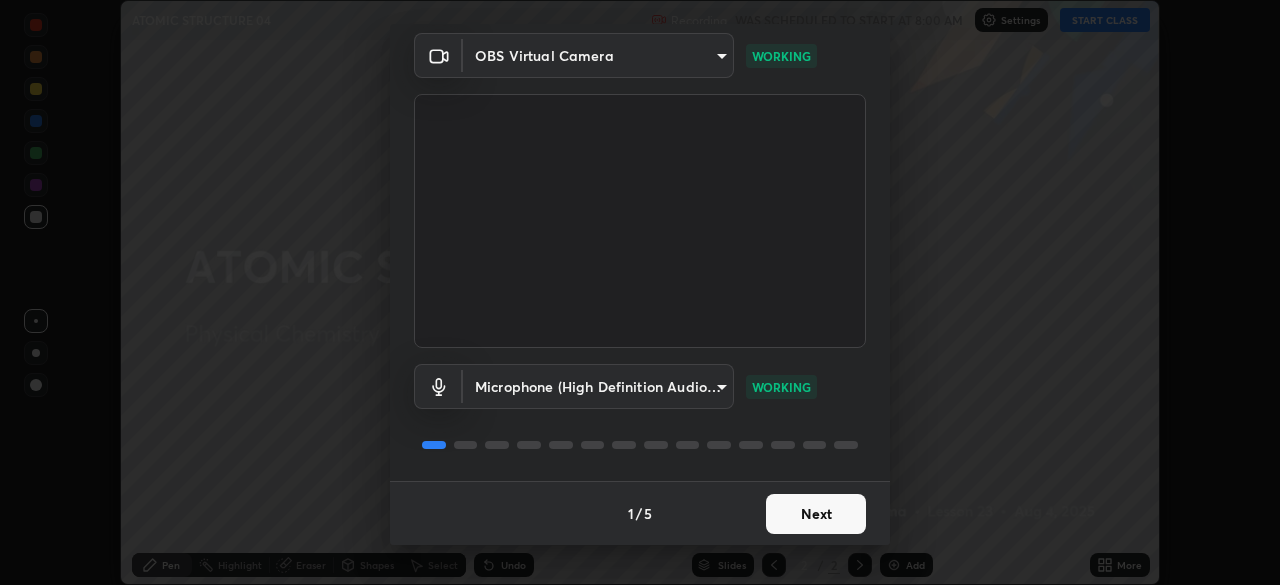 scroll, scrollTop: 0, scrollLeft: 0, axis: both 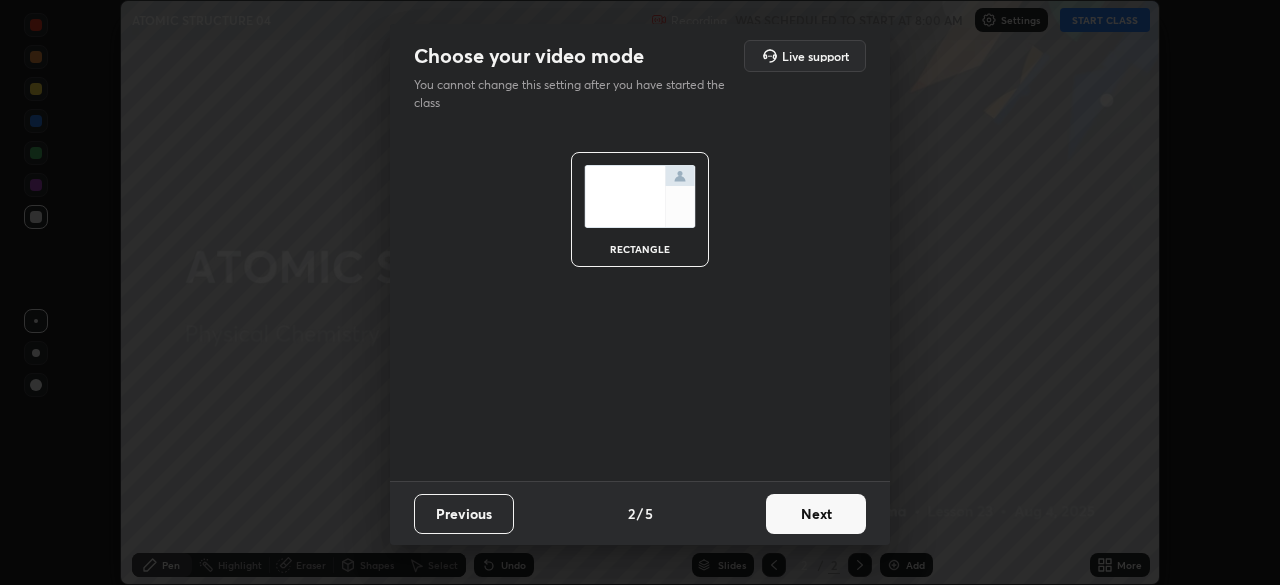click on "Next" at bounding box center (816, 514) 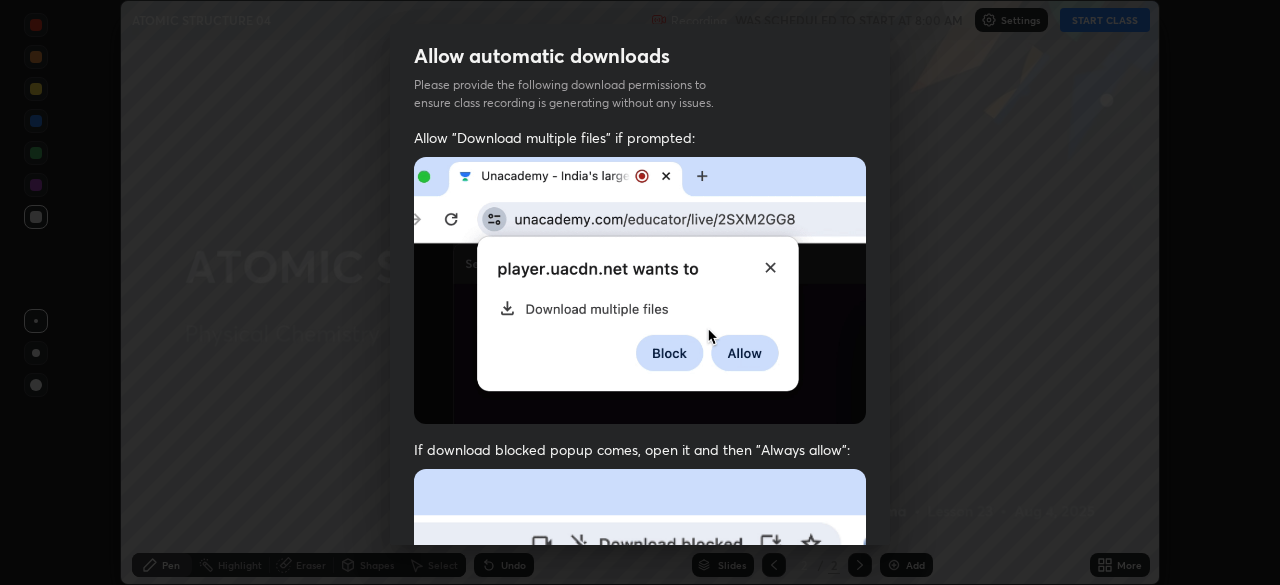 click on "Previous 5 / 5 Done" at bounding box center (640, 1002) 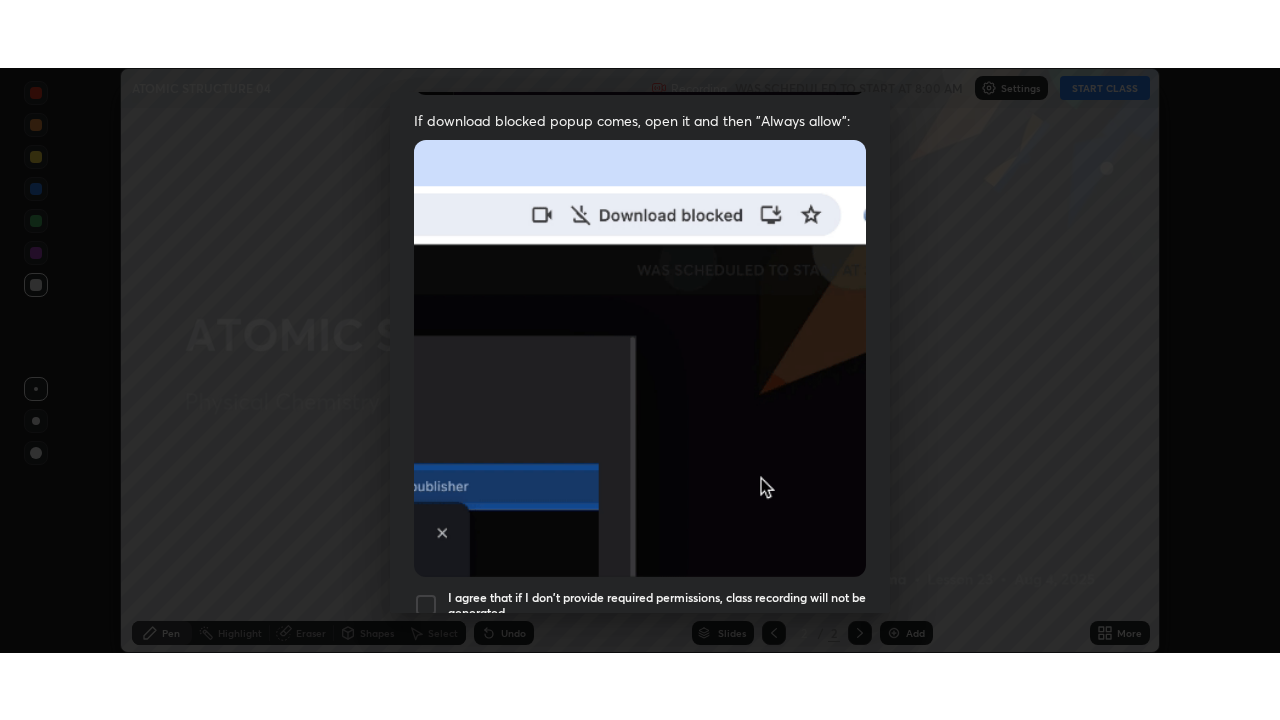 scroll, scrollTop: 479, scrollLeft: 0, axis: vertical 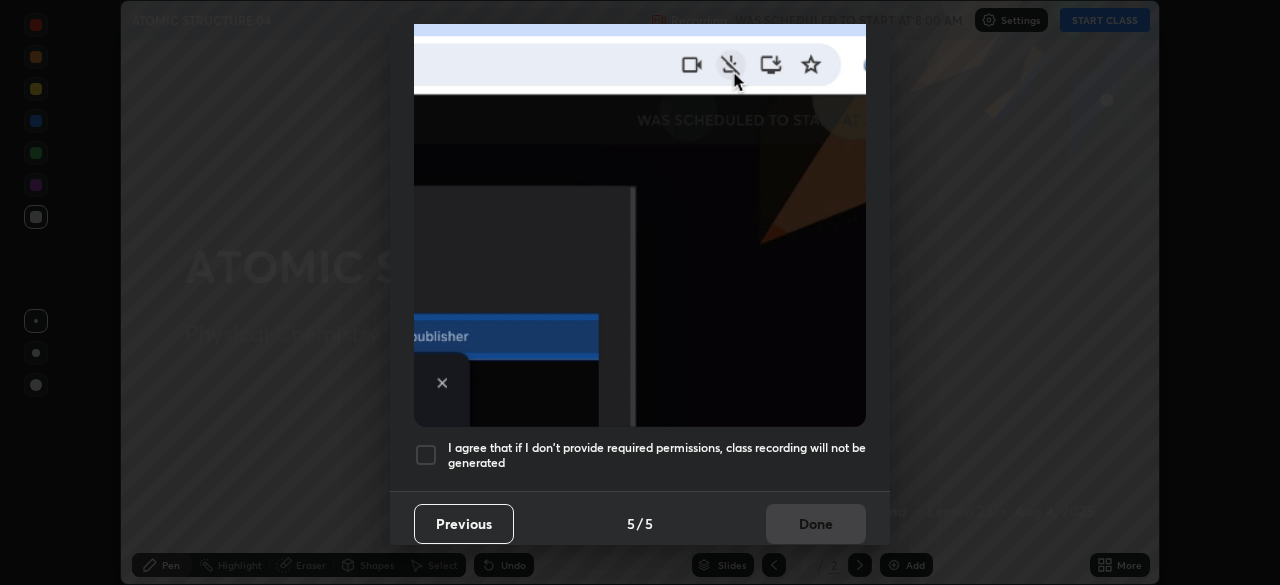 click at bounding box center [426, 455] 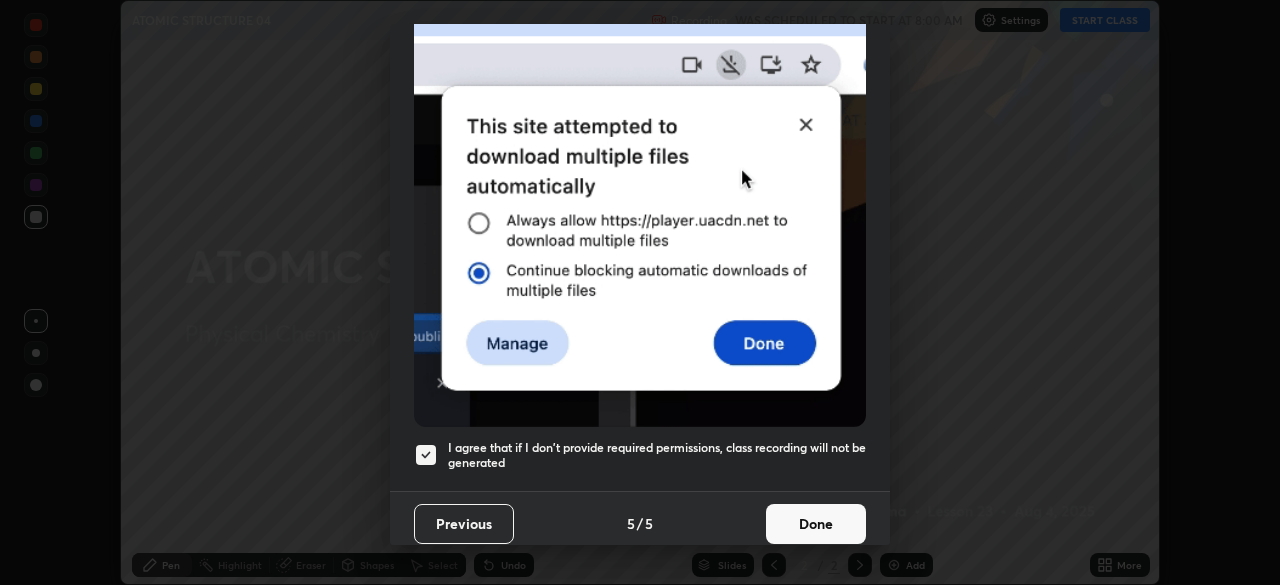 click on "Done" at bounding box center (816, 524) 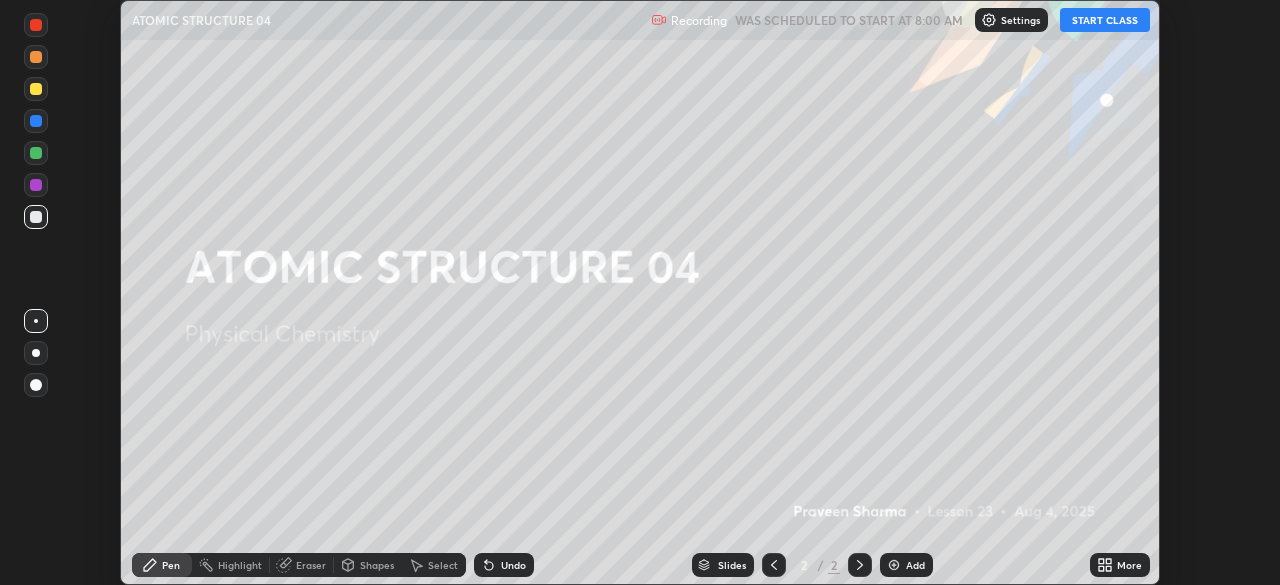 click 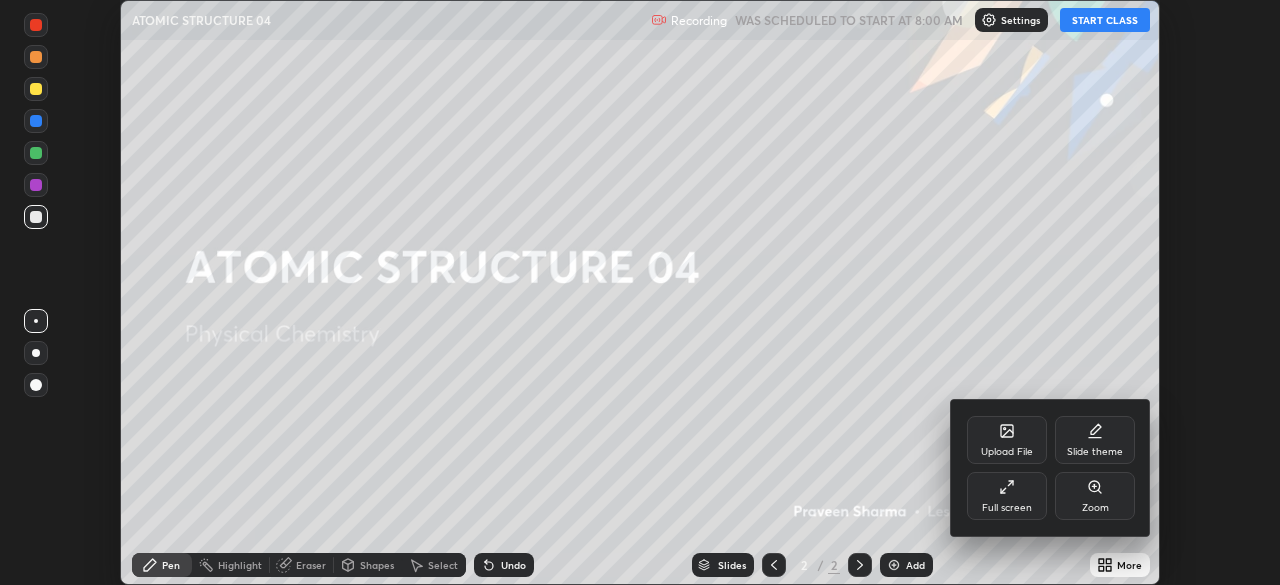 click on "Full screen" at bounding box center (1007, 496) 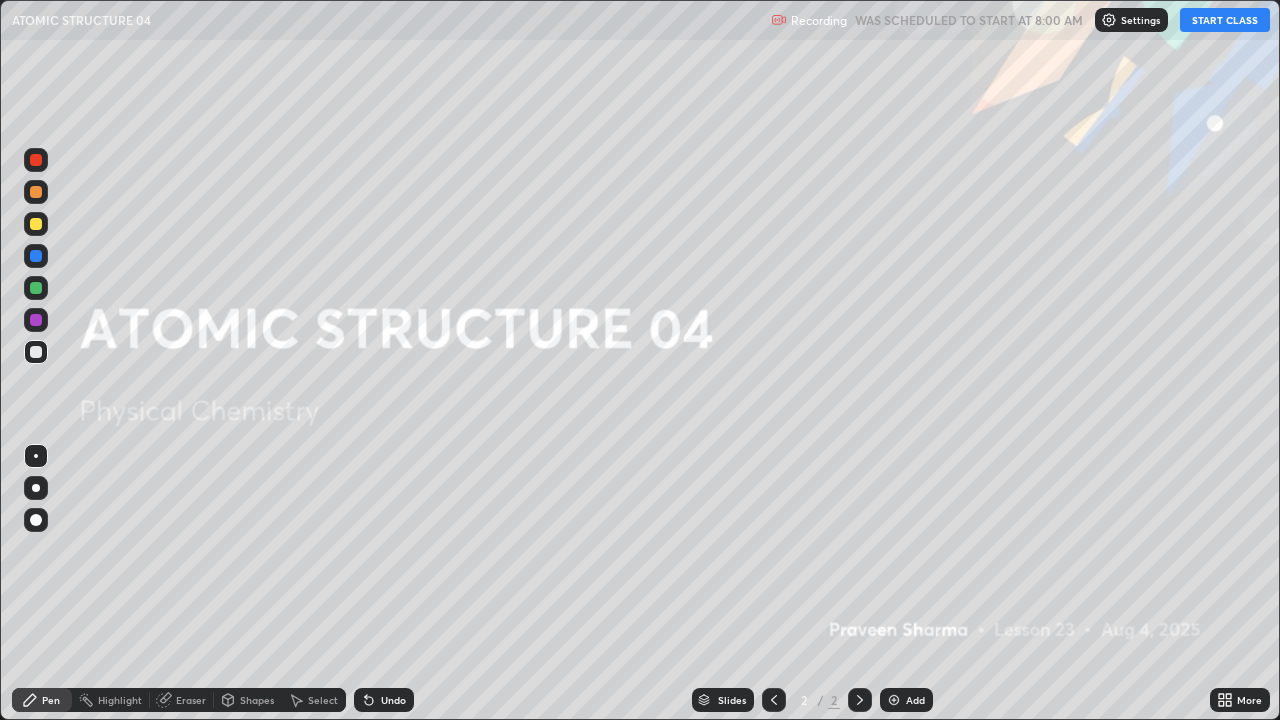 scroll, scrollTop: 99280, scrollLeft: 98720, axis: both 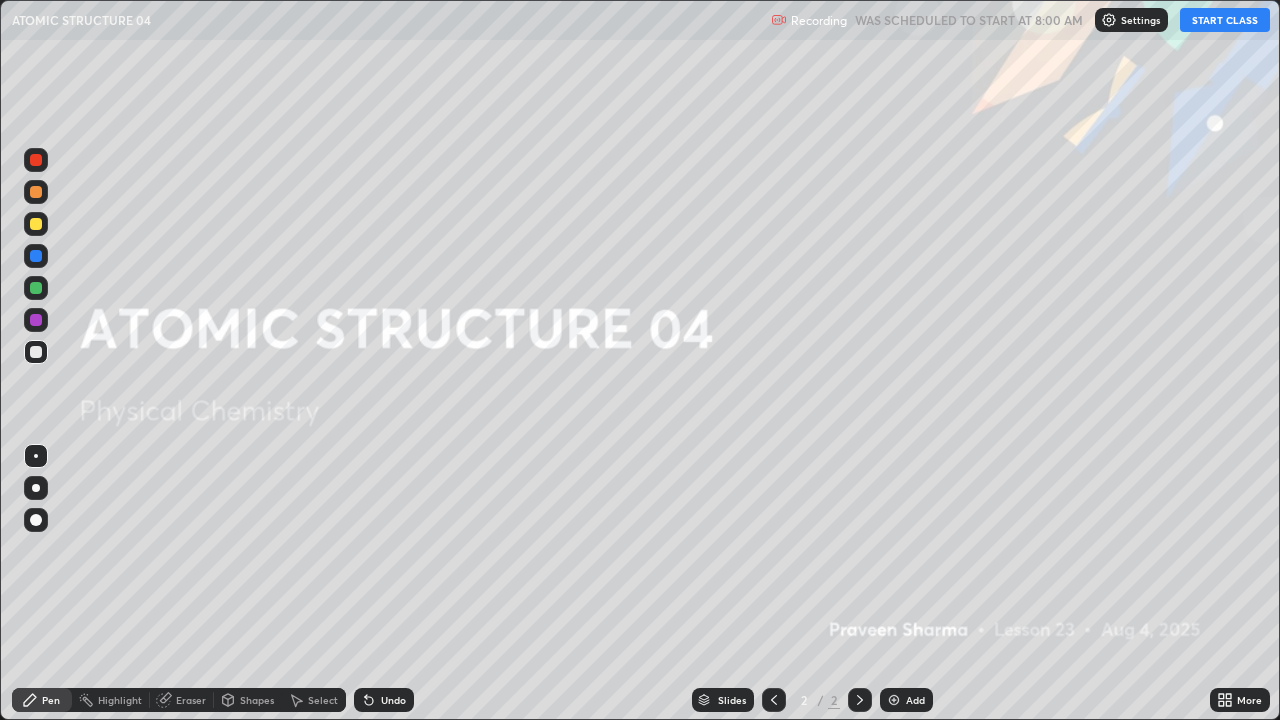 click on "START CLASS" at bounding box center (1225, 20) 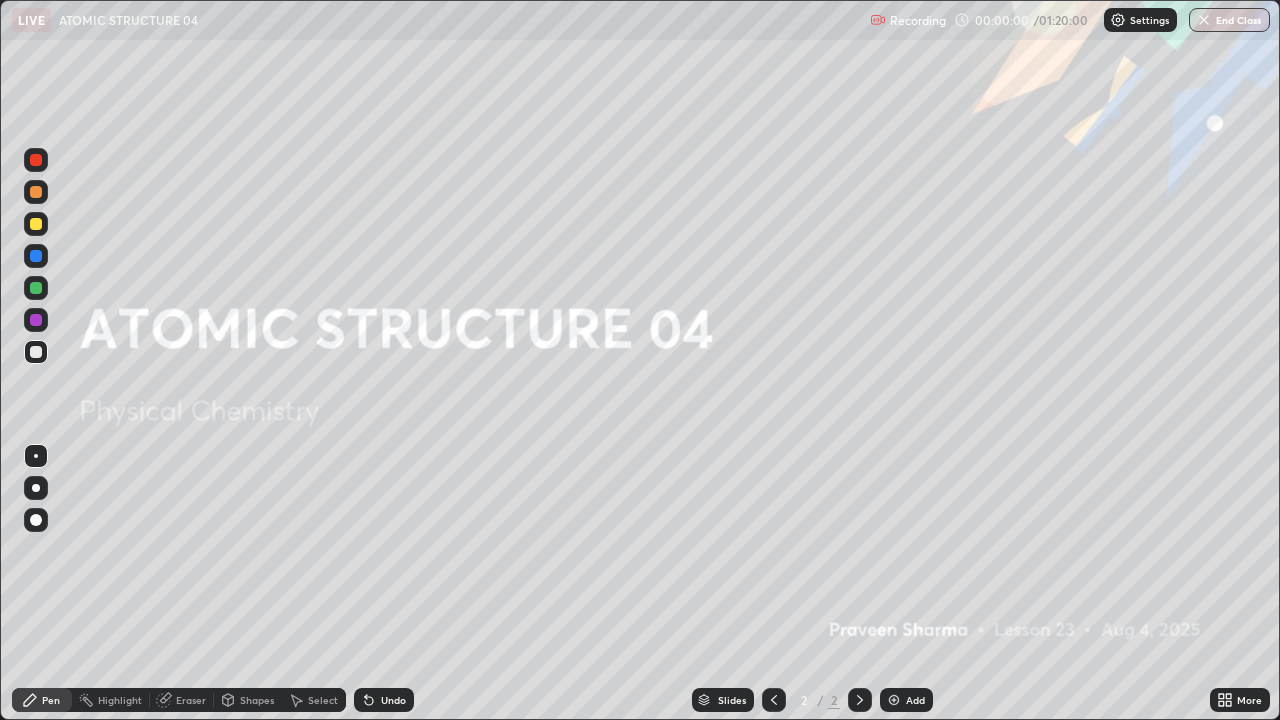 click on "Add" at bounding box center (906, 700) 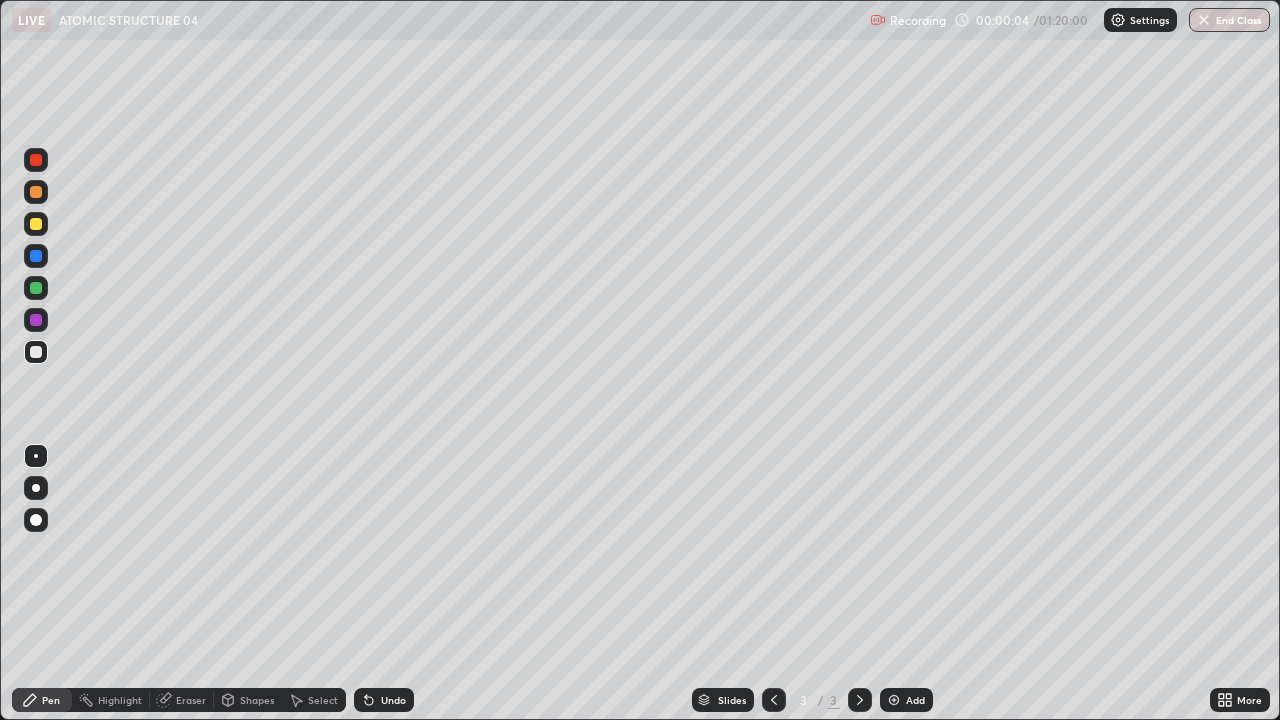 click on "Add" at bounding box center (915, 700) 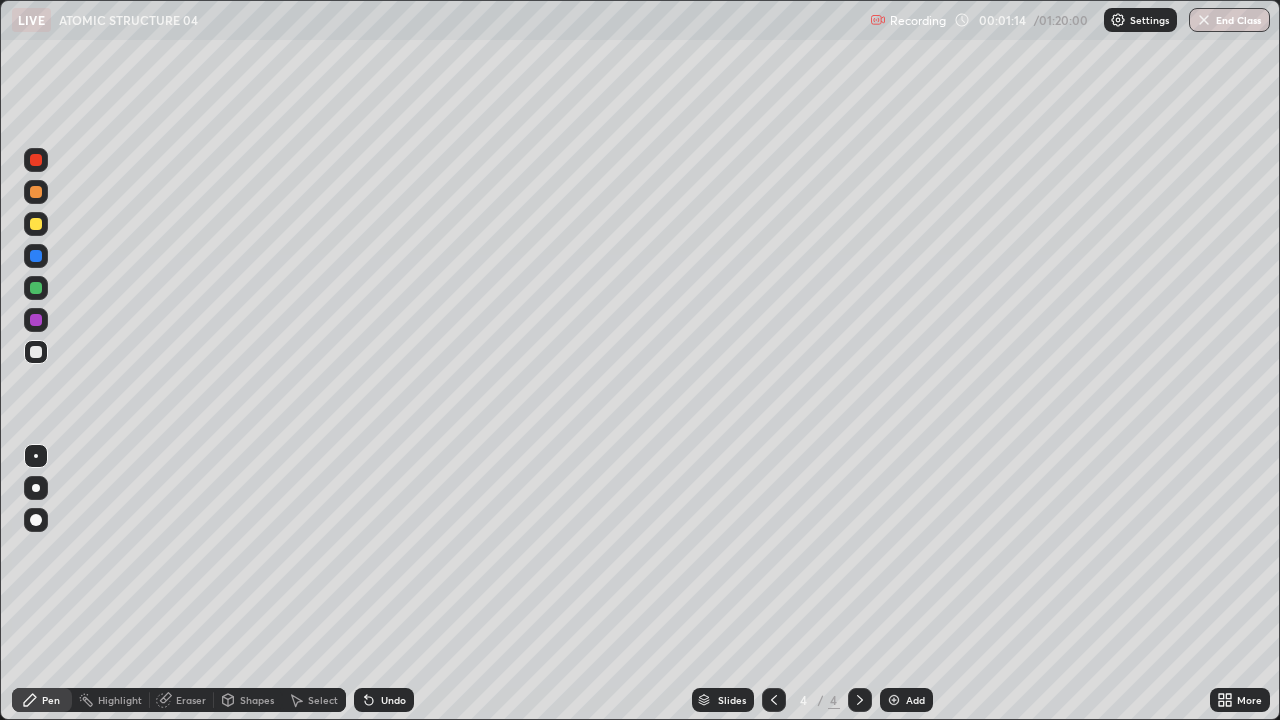 click on "Undo" at bounding box center (393, 700) 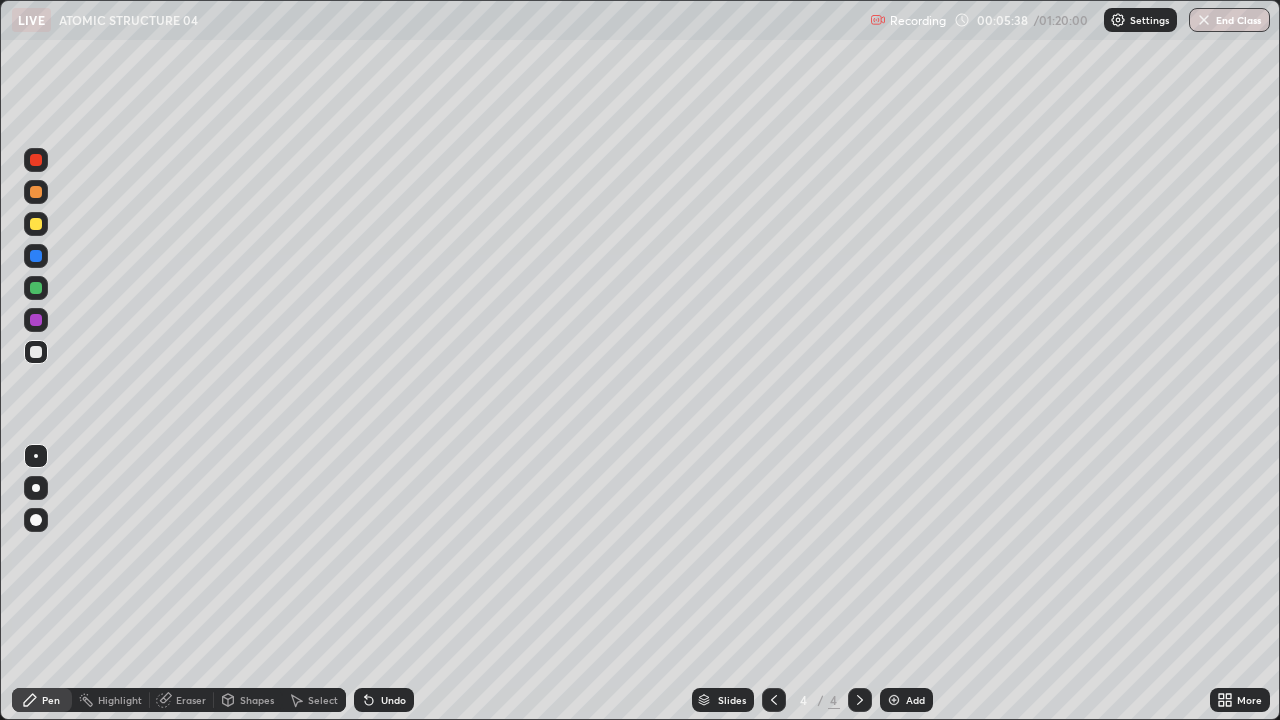 click on "Undo" at bounding box center (393, 700) 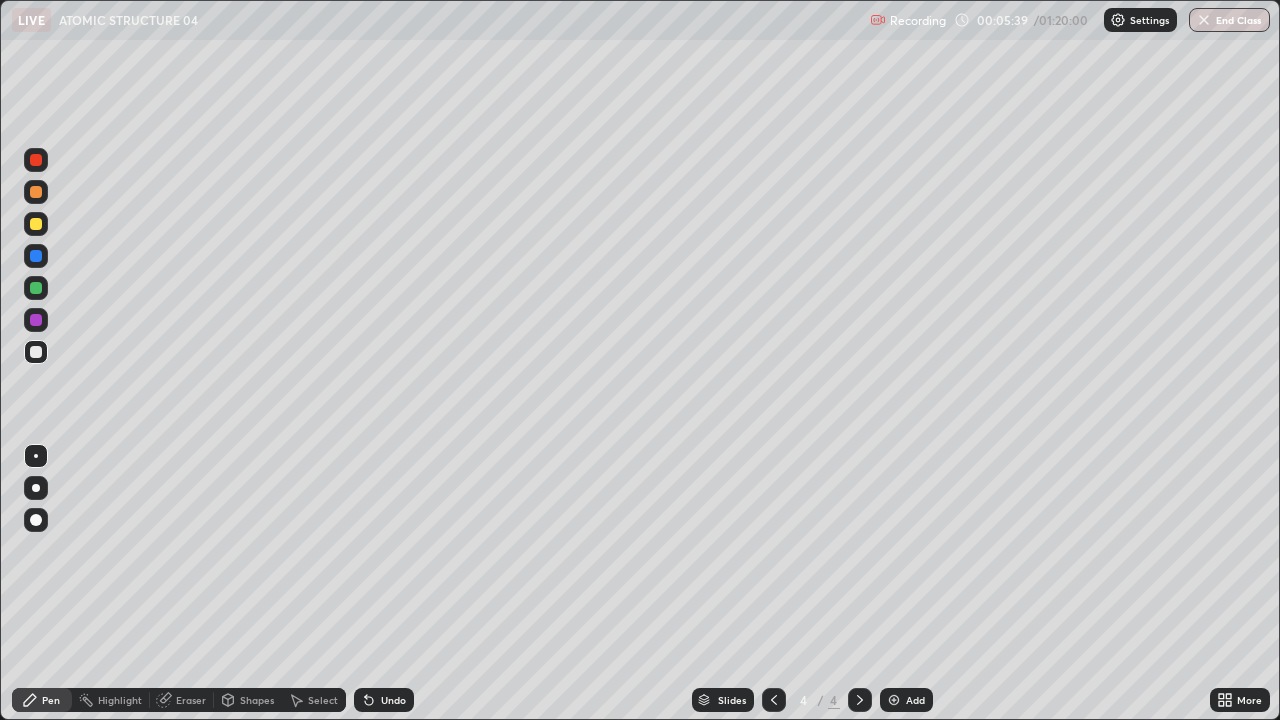 click on "Undo" at bounding box center [393, 700] 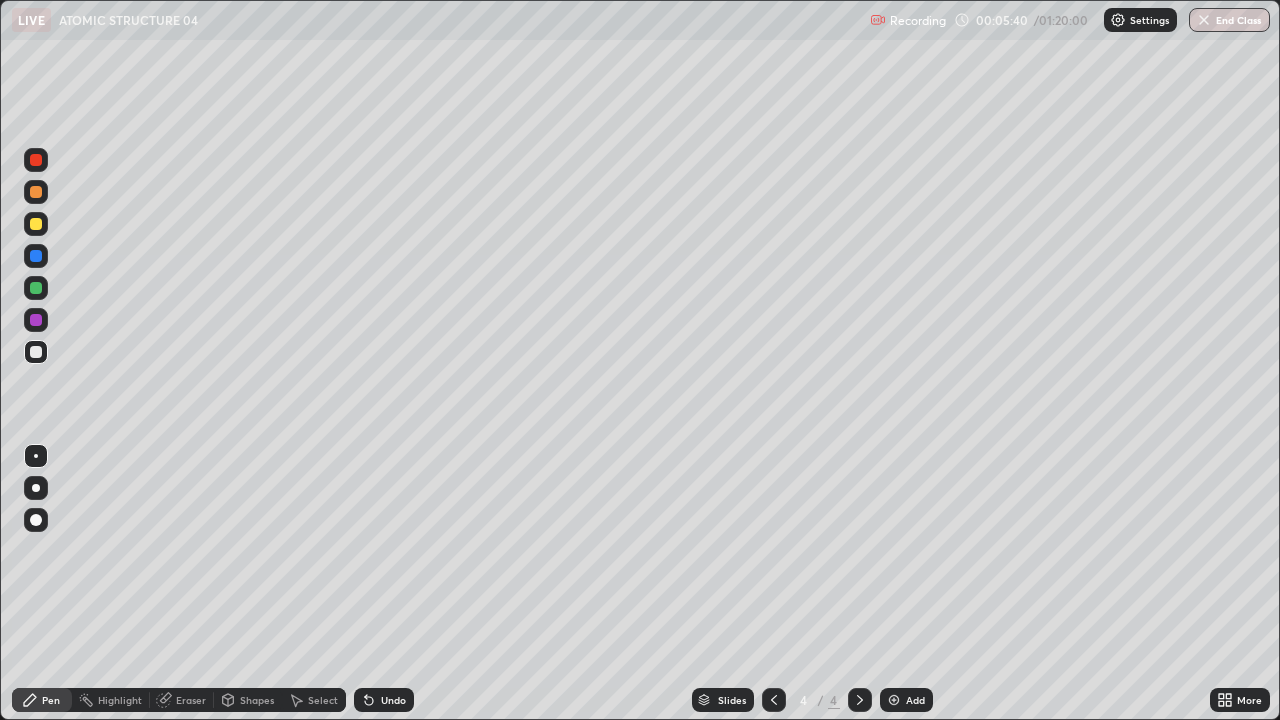 click on "Undo" at bounding box center (384, 700) 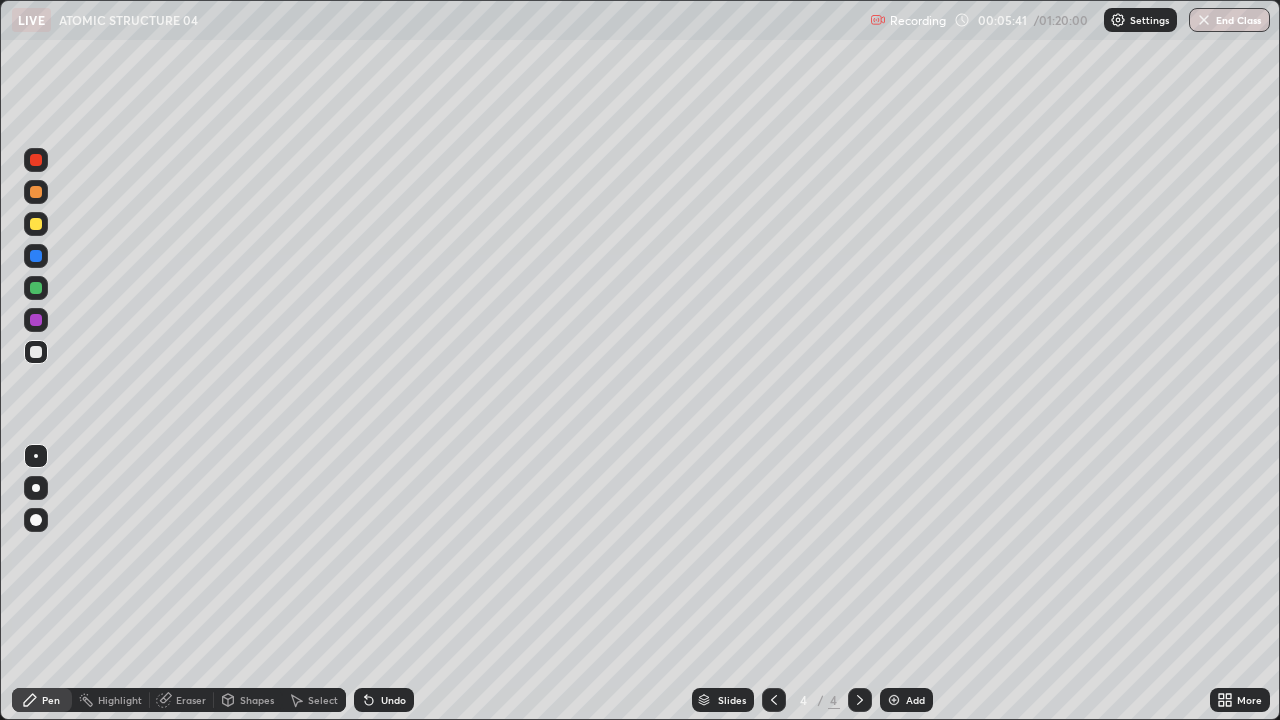 click on "Undo" at bounding box center [393, 700] 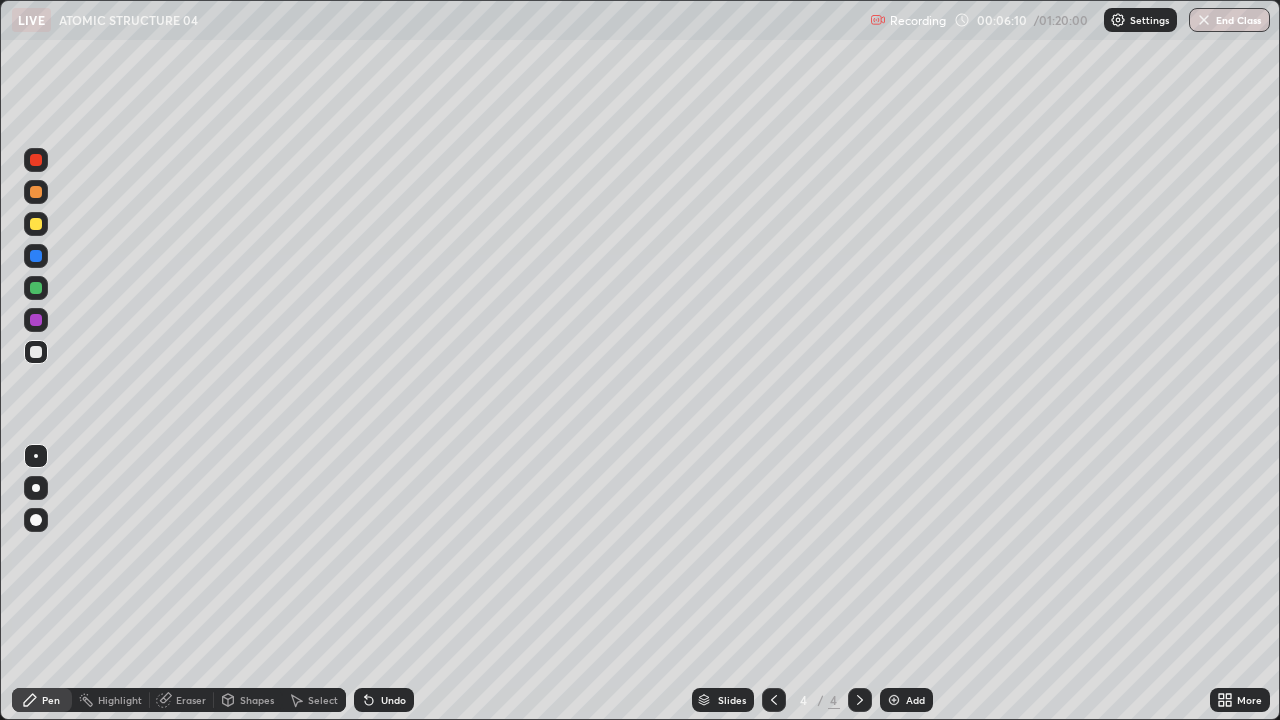 click on "Undo" at bounding box center (393, 700) 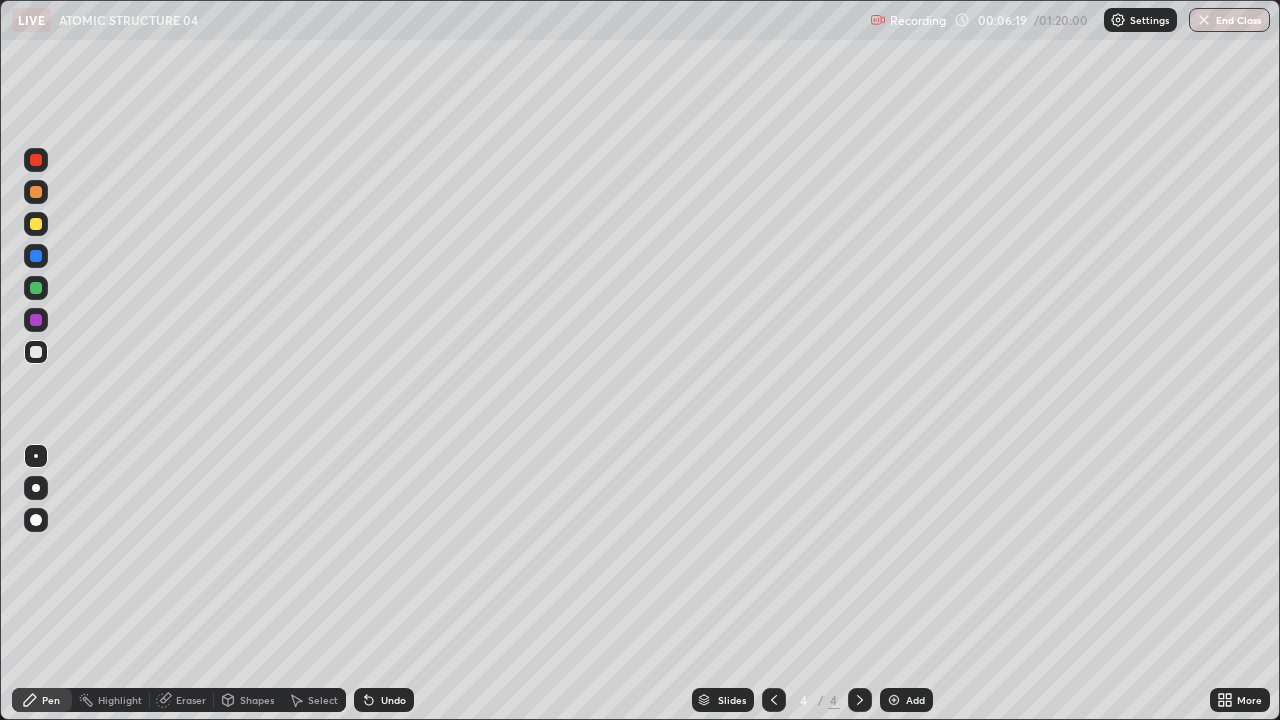 click on "Undo" at bounding box center [384, 700] 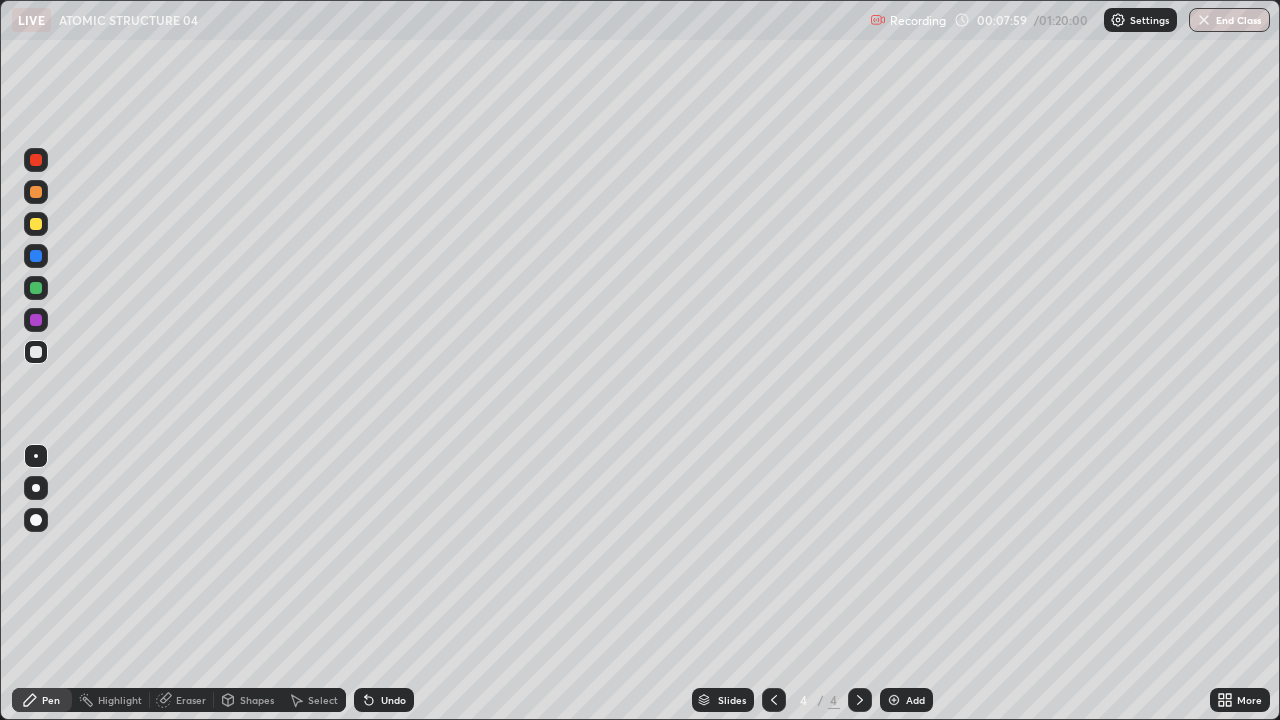 click on "Add" at bounding box center (906, 700) 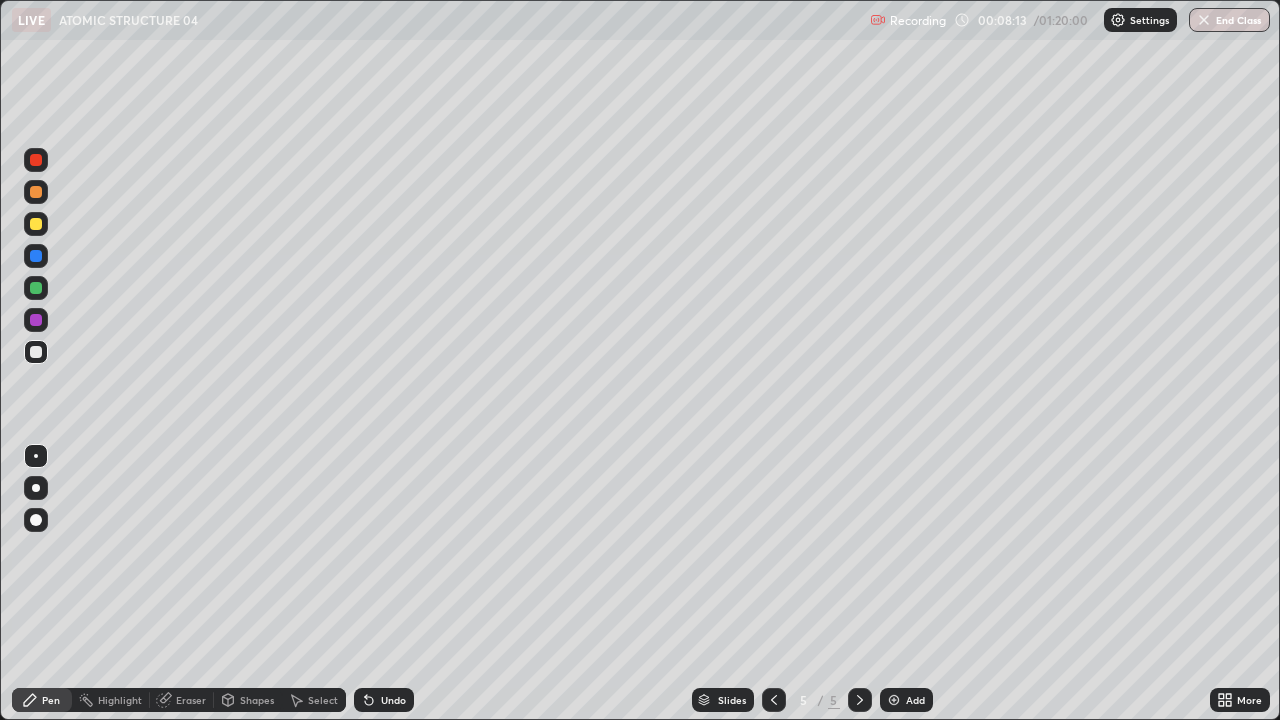 click on "Undo" at bounding box center [393, 700] 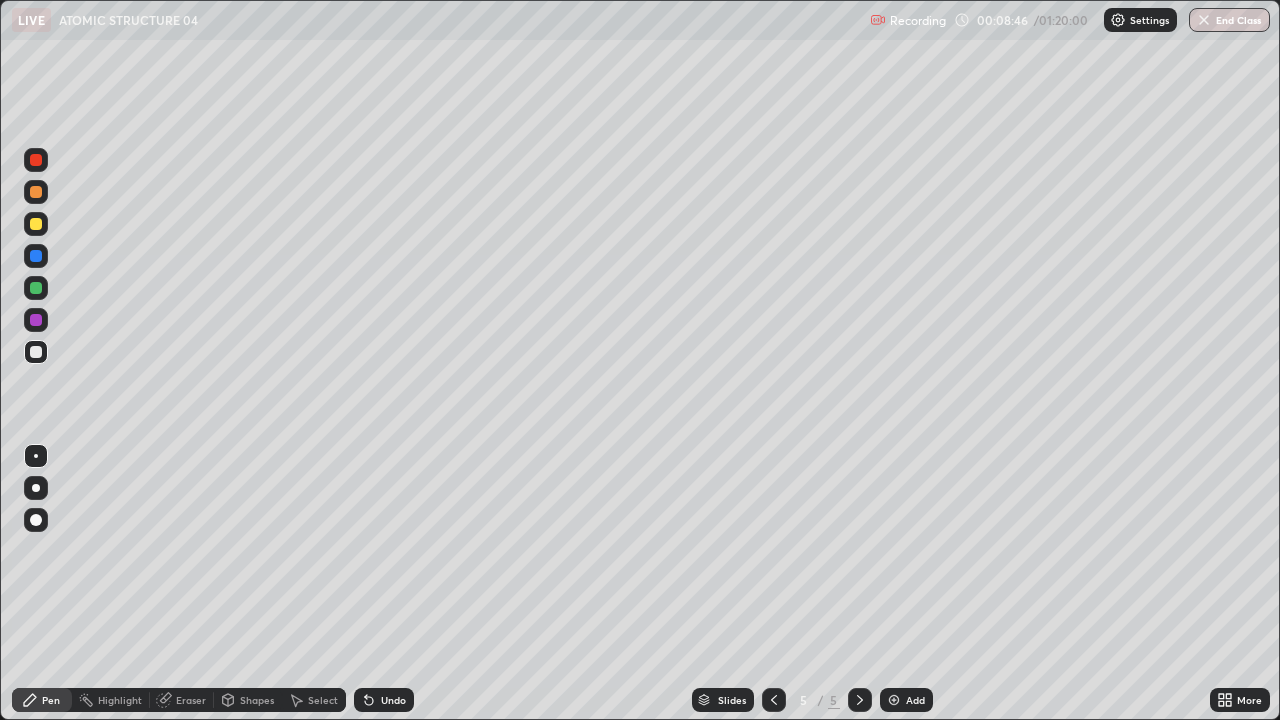 click on "Undo" at bounding box center (384, 700) 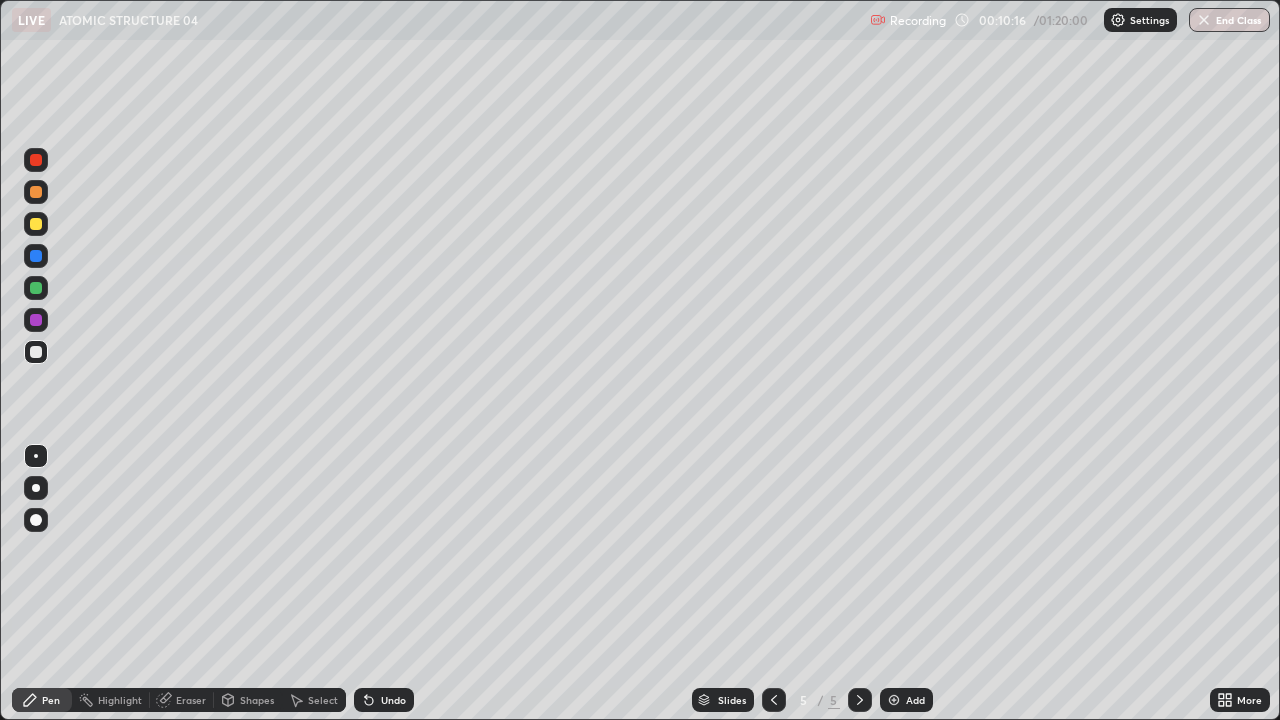 click on "Add" at bounding box center (915, 700) 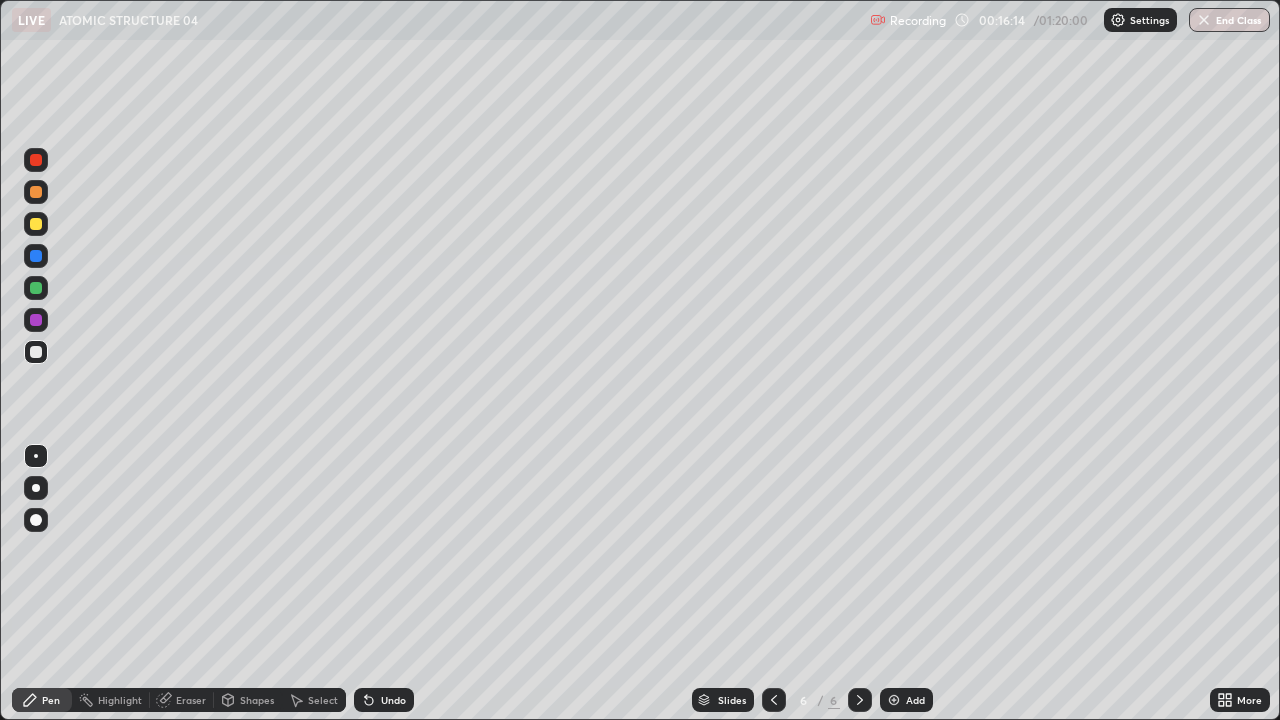 click at bounding box center (894, 700) 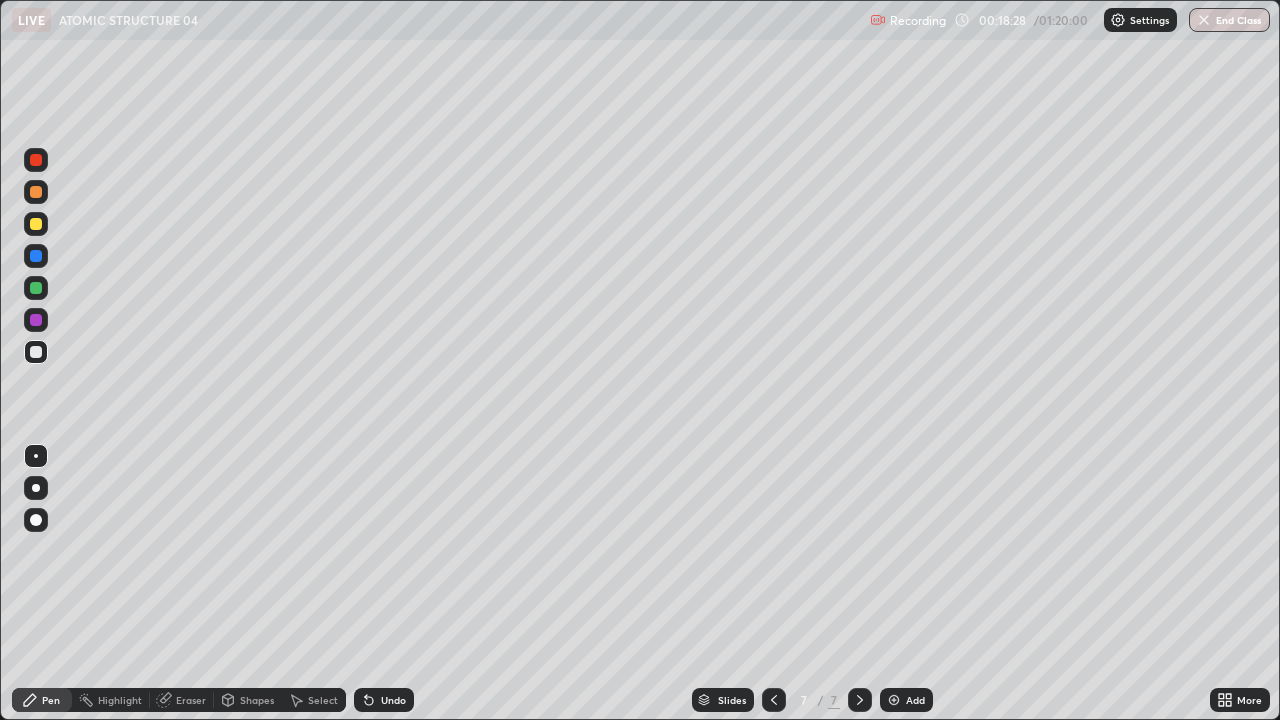 click at bounding box center (894, 700) 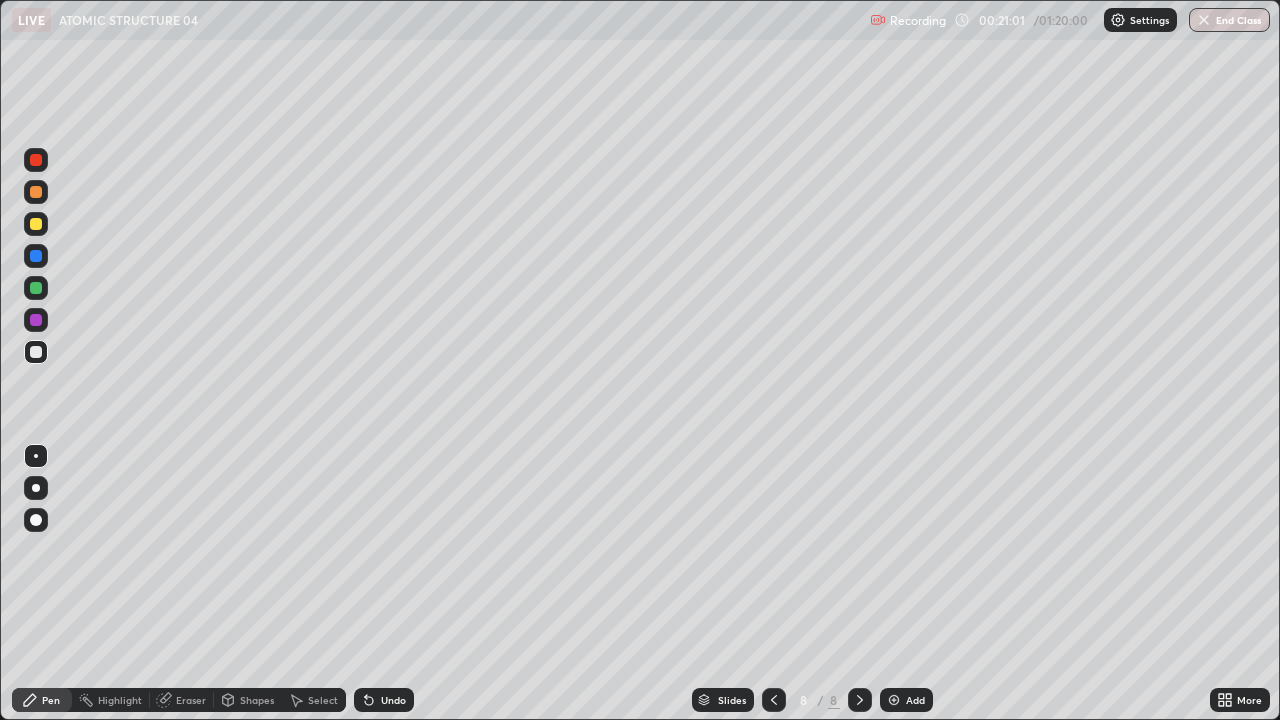 click at bounding box center (894, 700) 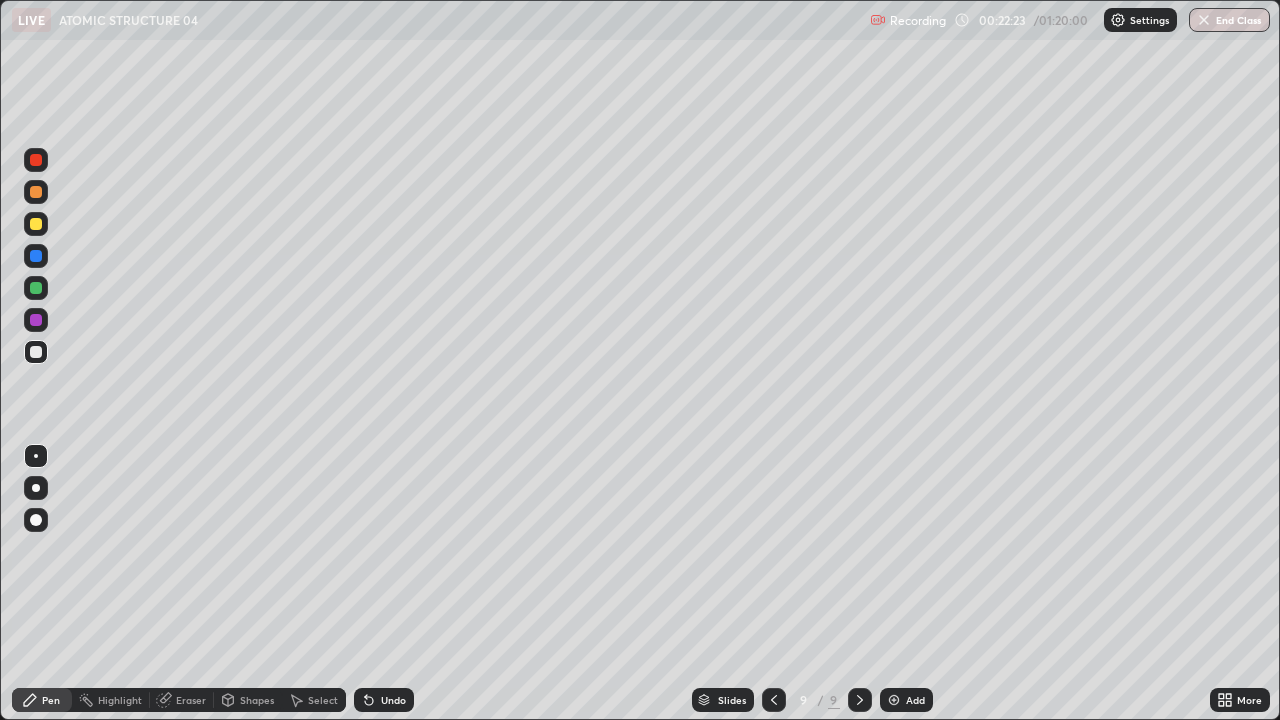 click at bounding box center [894, 700] 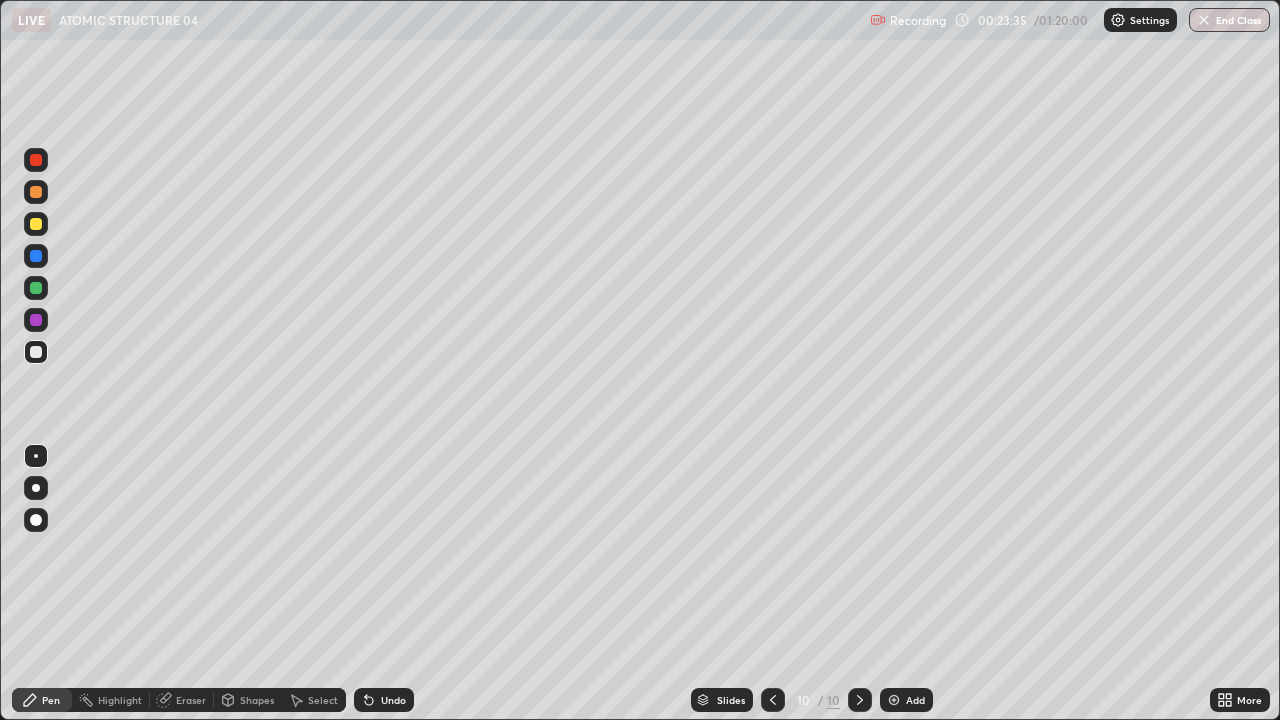 click on "Eraser" at bounding box center [182, 700] 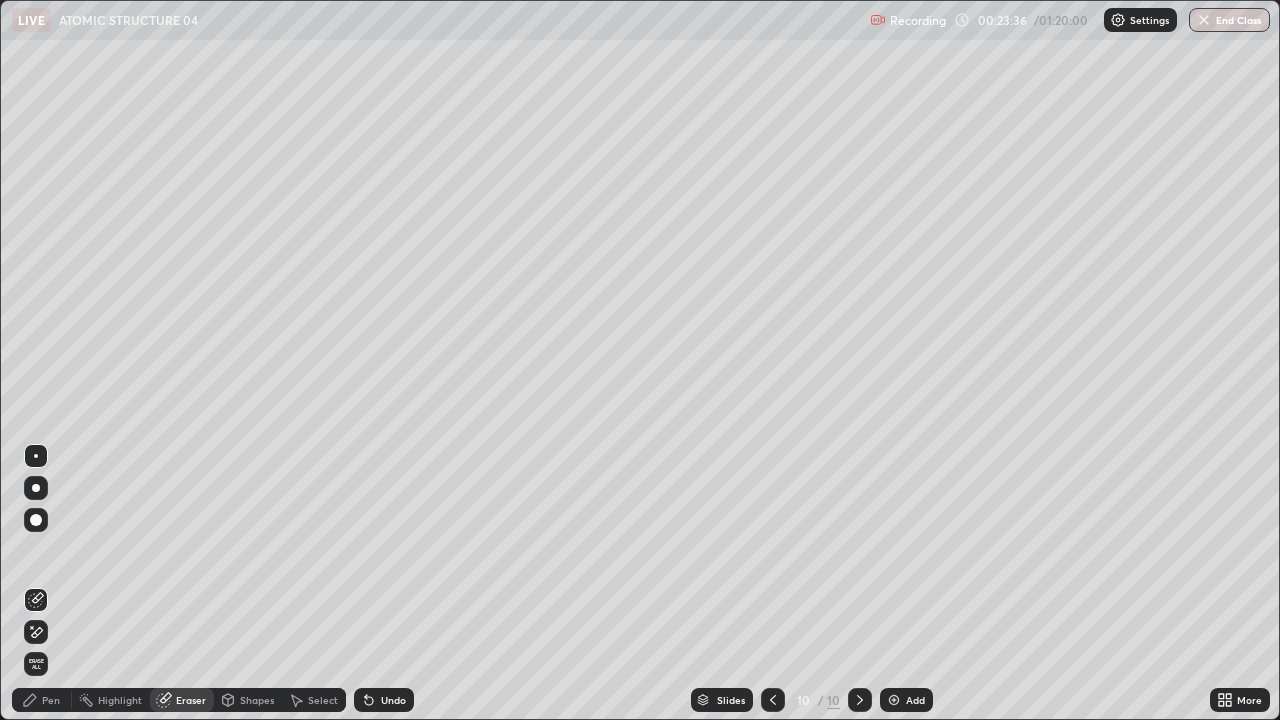 click 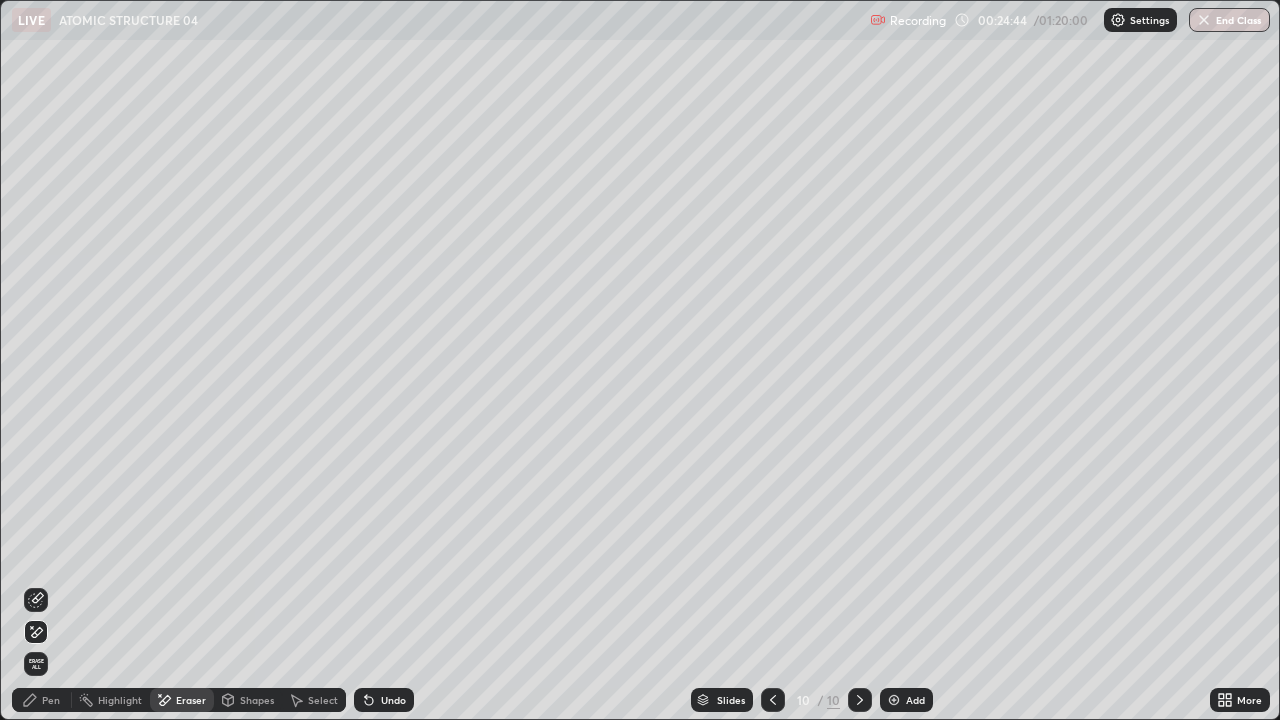 click 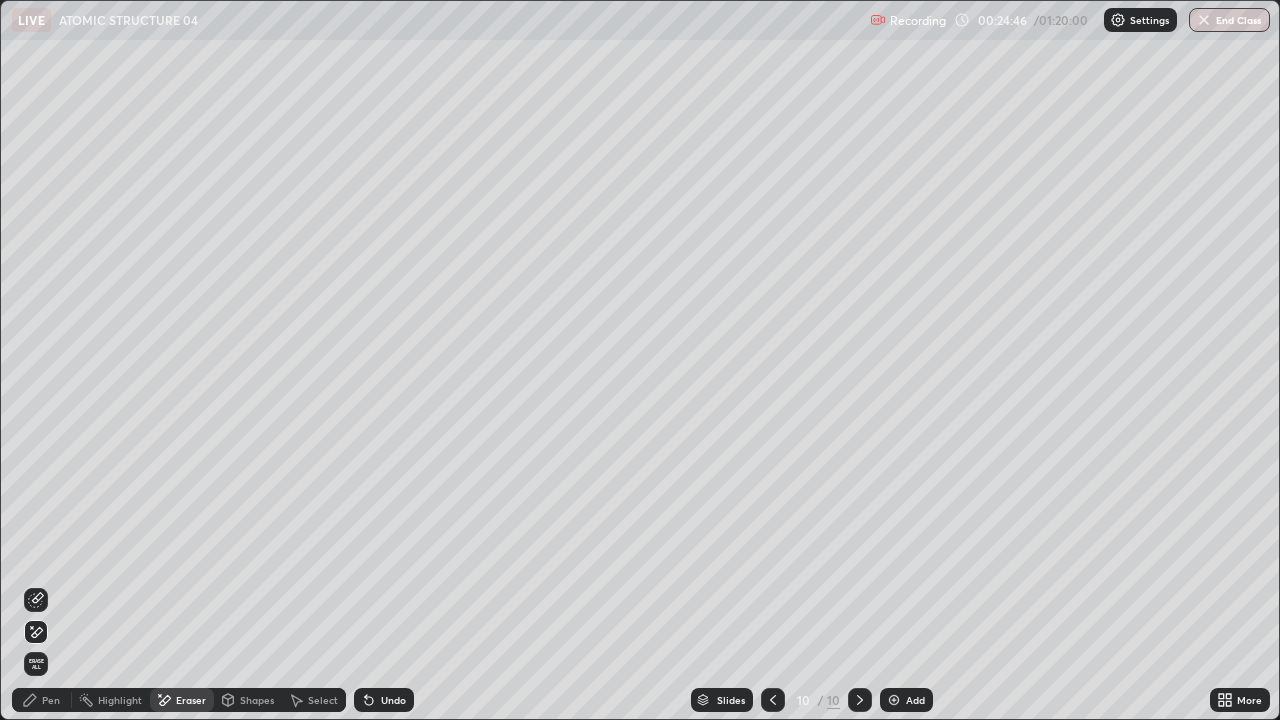 click on "Pen" at bounding box center [51, 700] 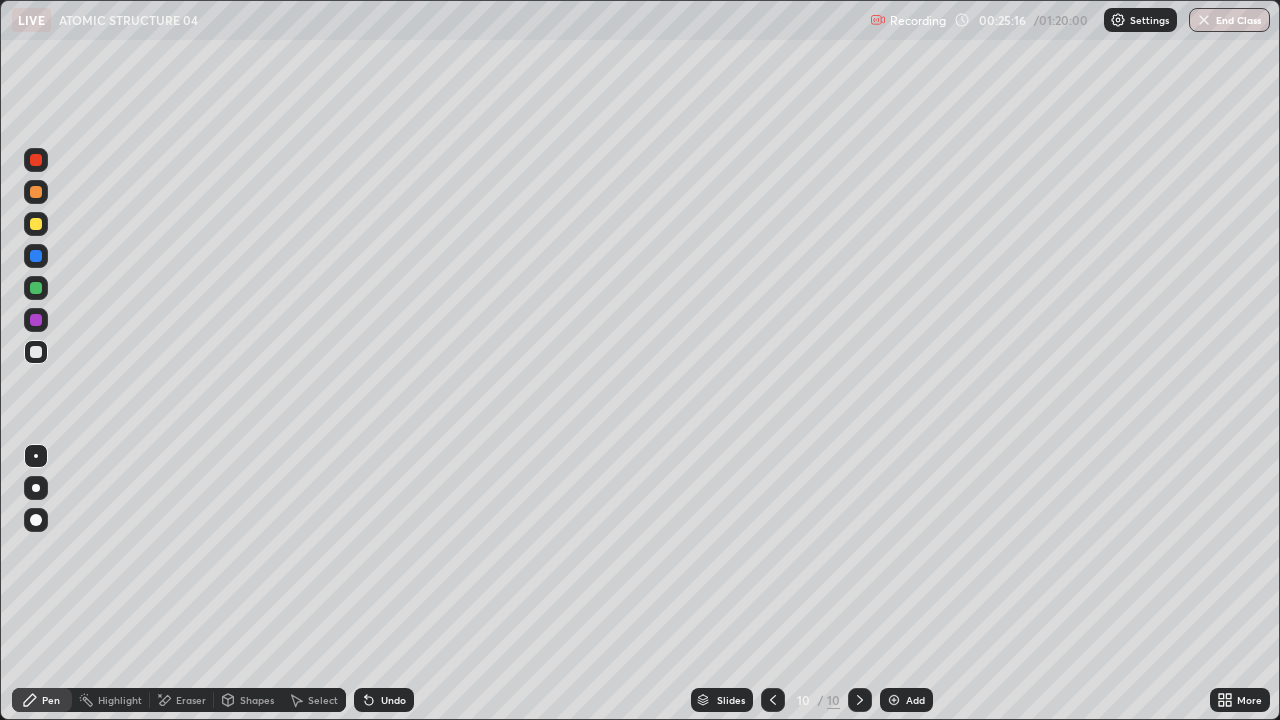 click on "Undo" at bounding box center [393, 700] 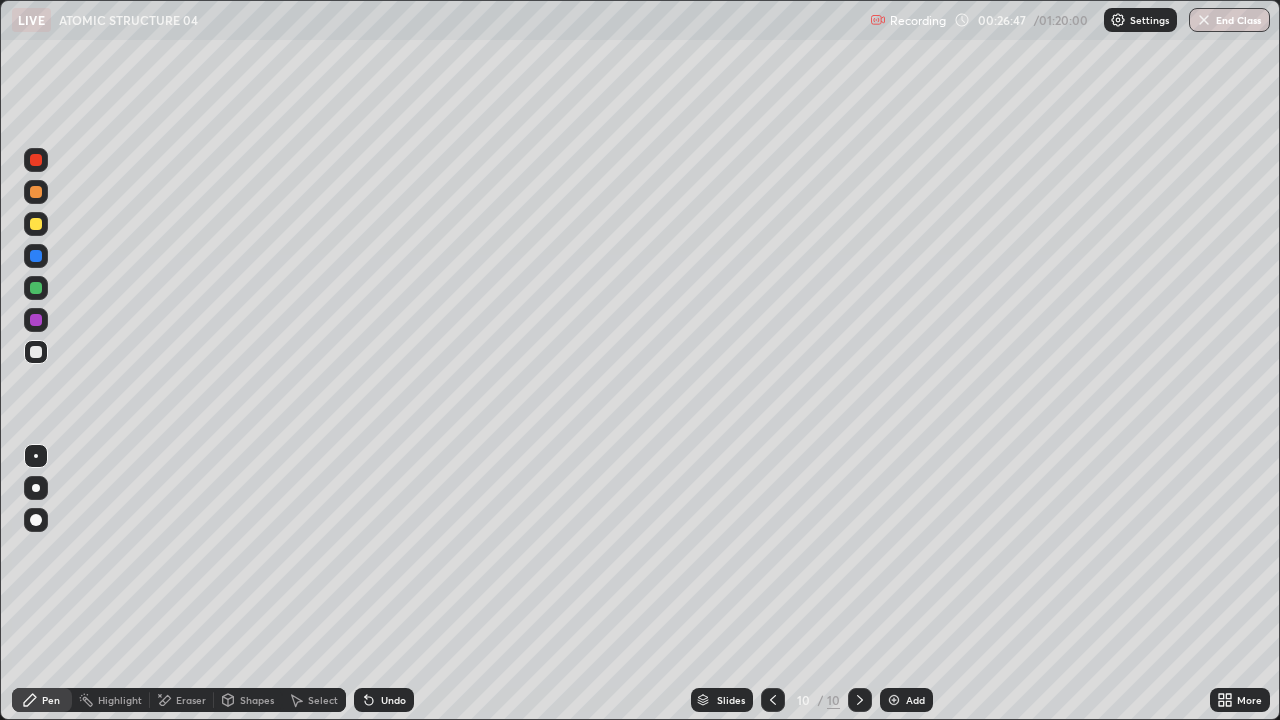 click at bounding box center [36, 224] 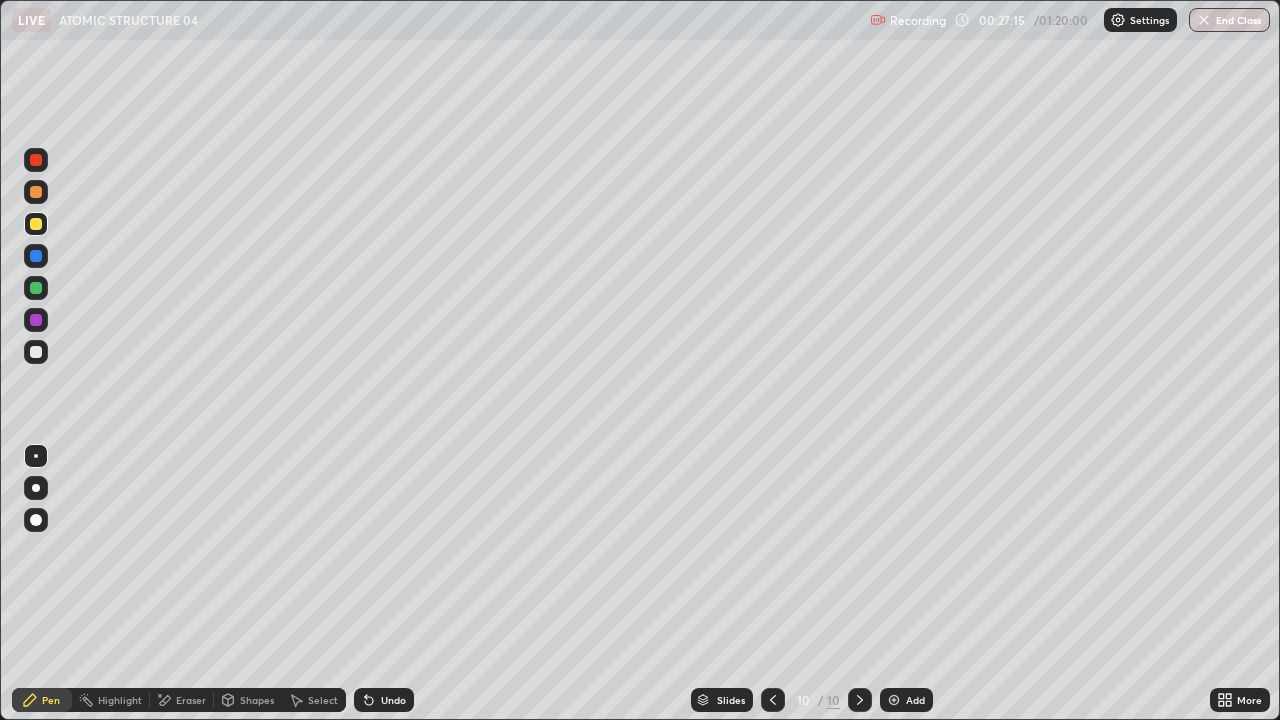 click on "Undo" at bounding box center [393, 700] 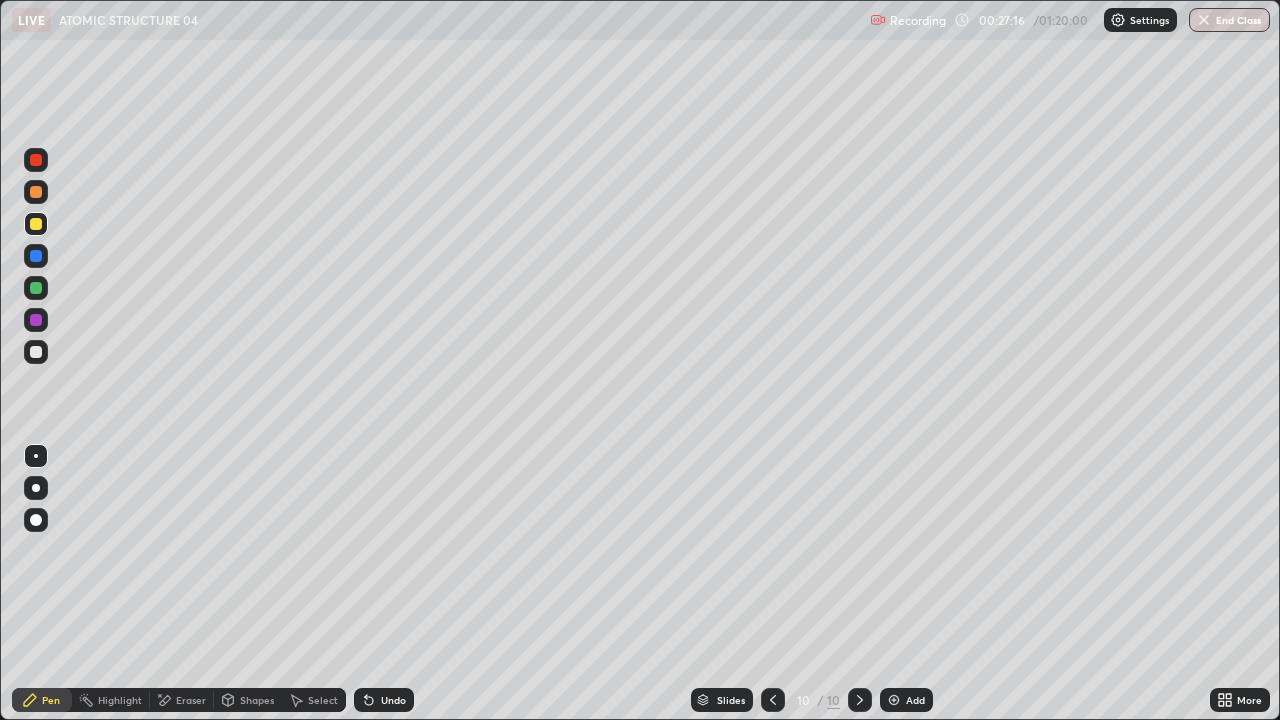 click on "Undo" at bounding box center [393, 700] 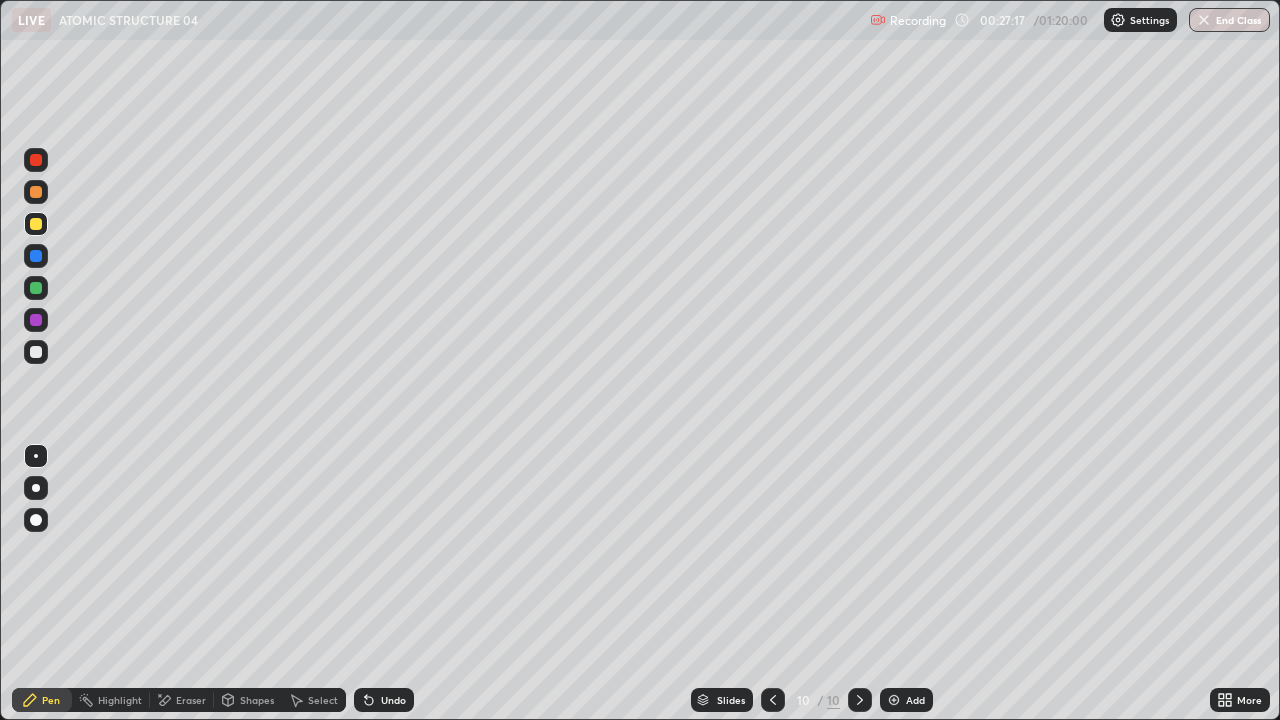 click on "Undo" at bounding box center [393, 700] 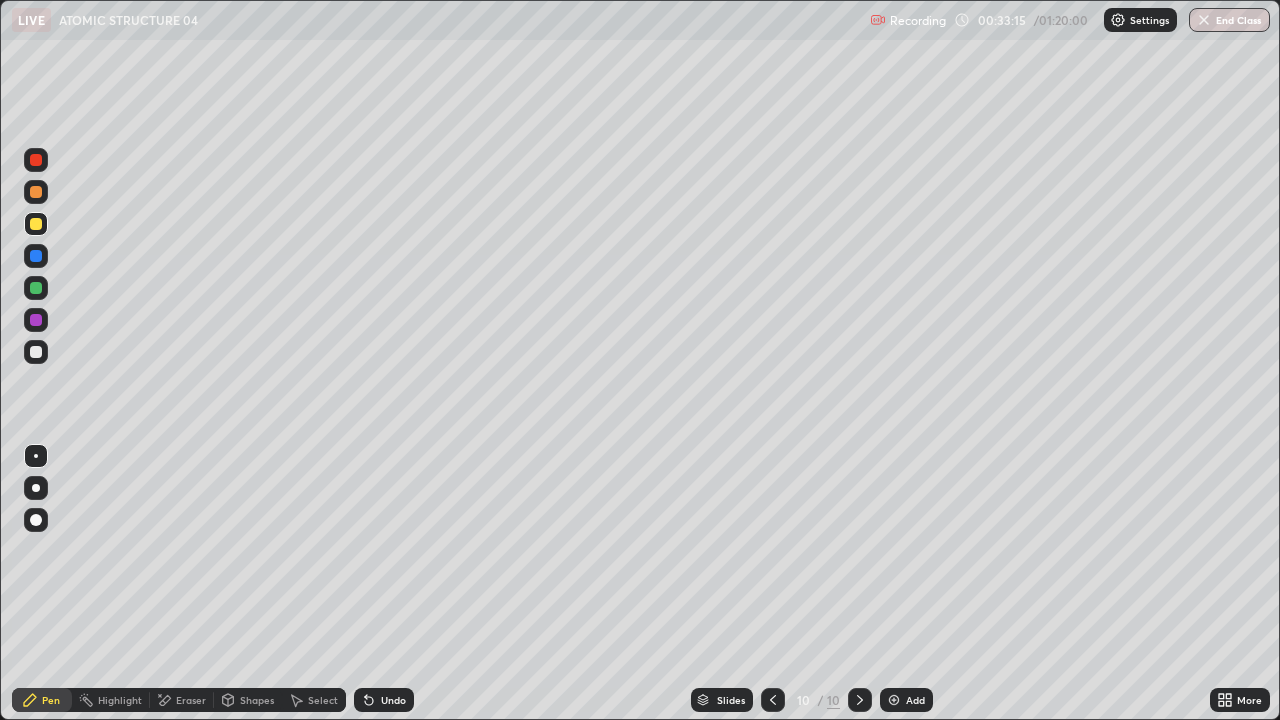 click at bounding box center (894, 700) 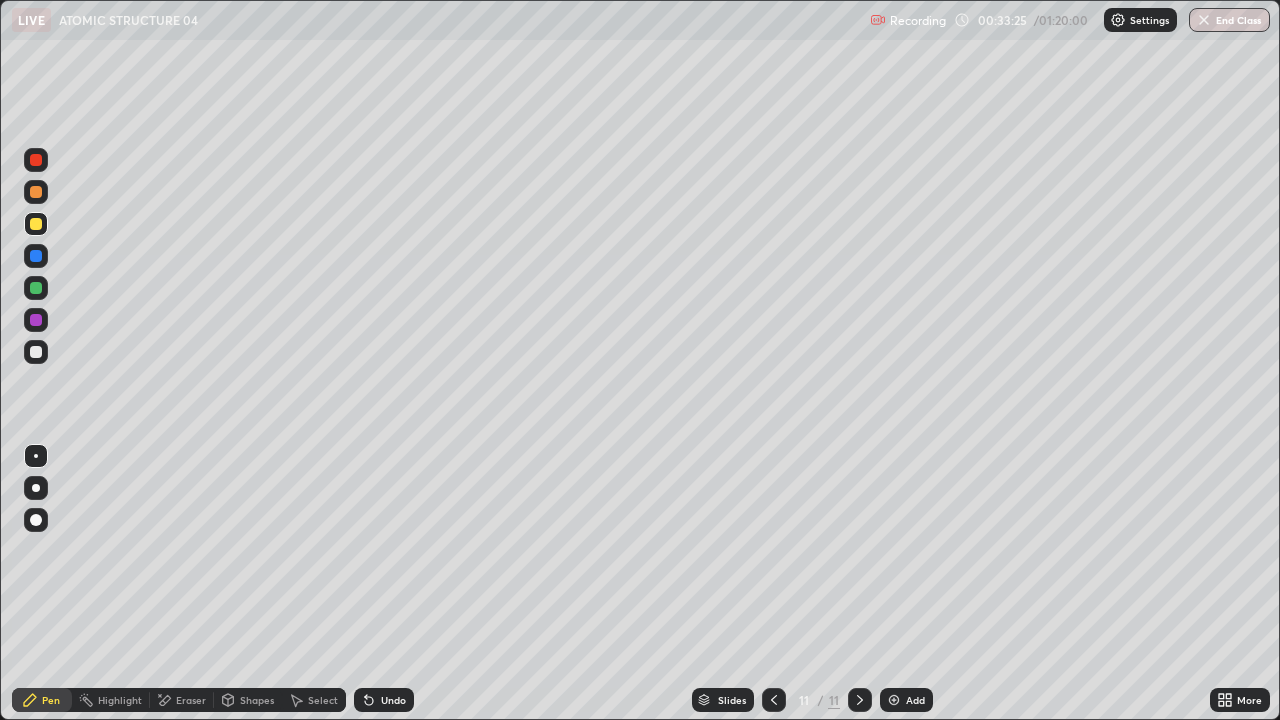 click 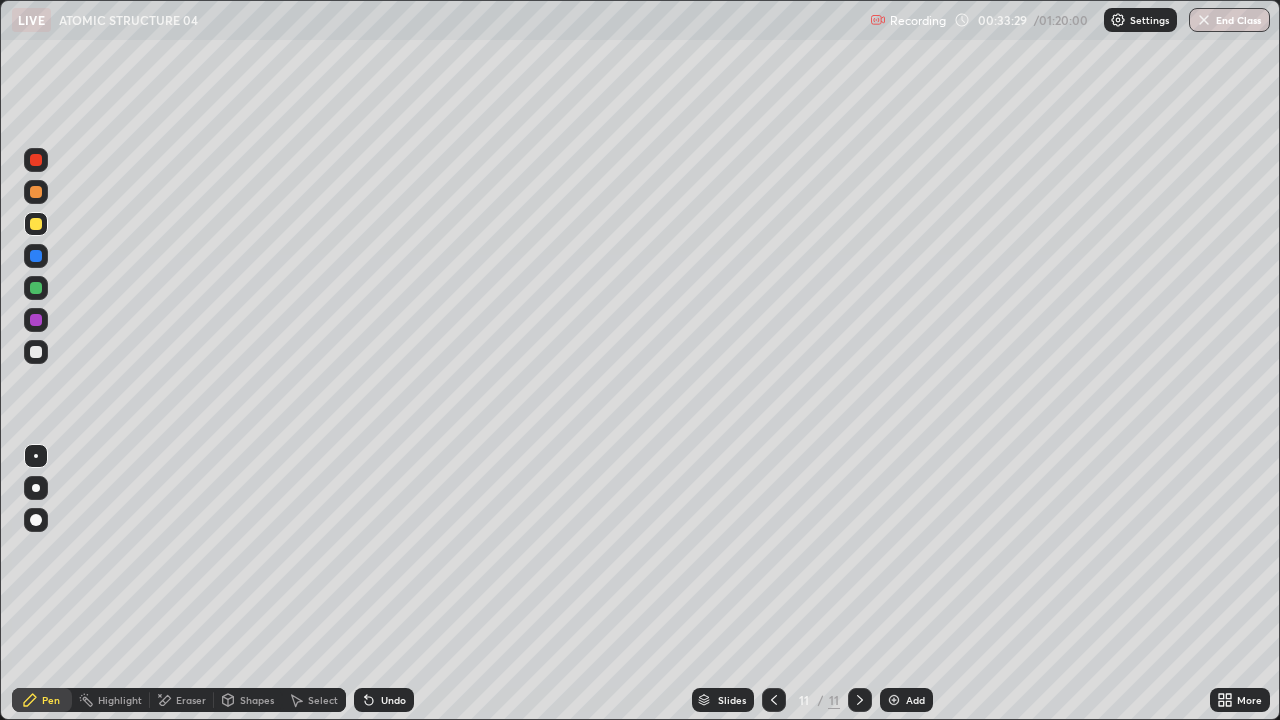 click at bounding box center (36, 352) 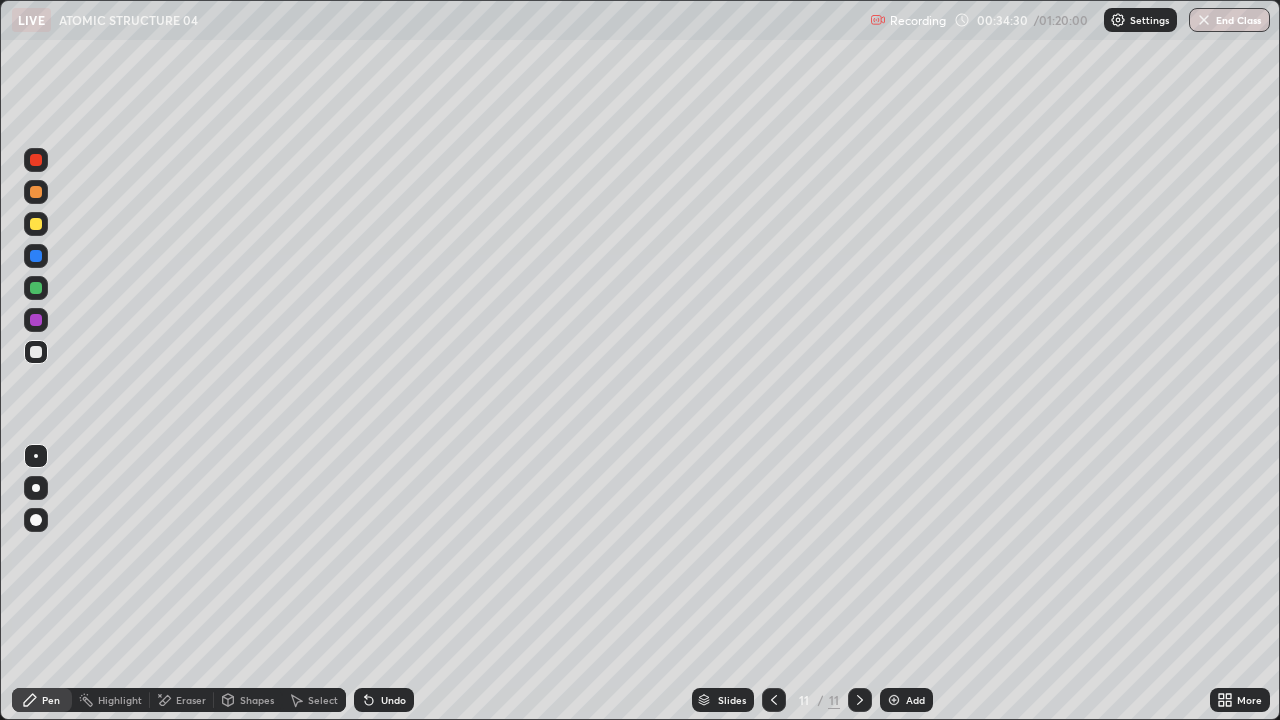 click on "Undo" at bounding box center (393, 700) 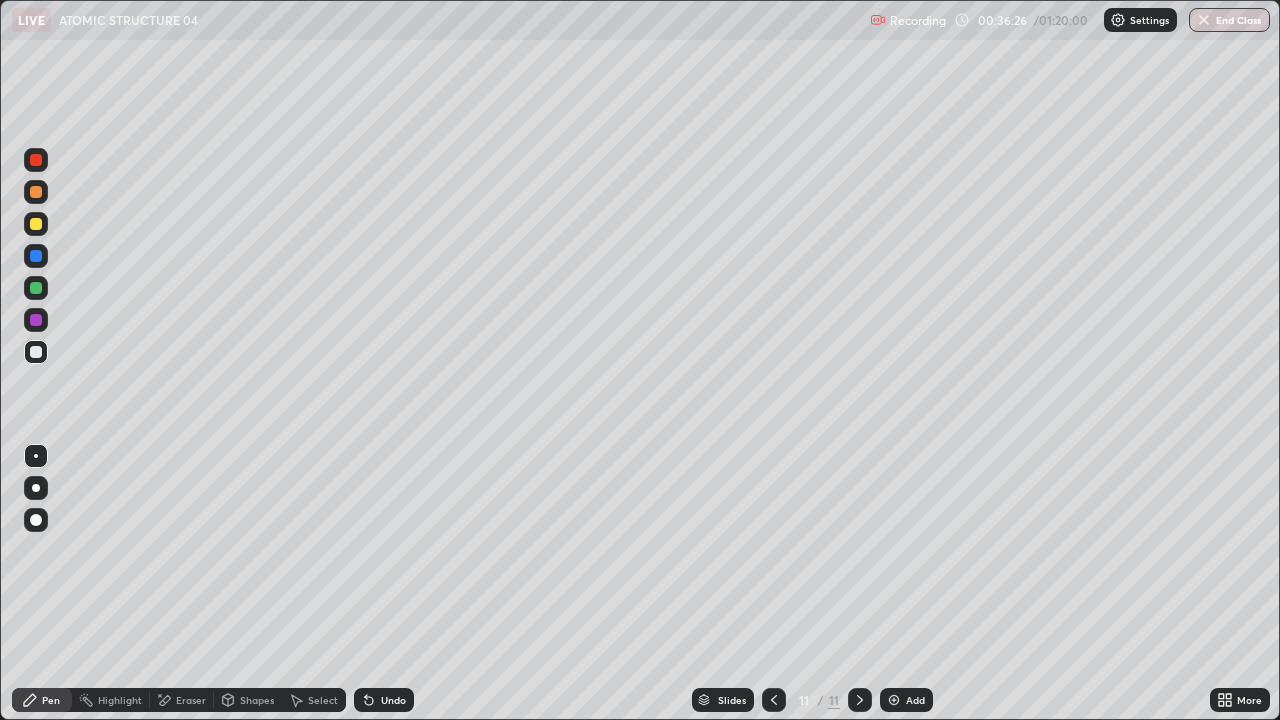 click on "Undo" at bounding box center [393, 700] 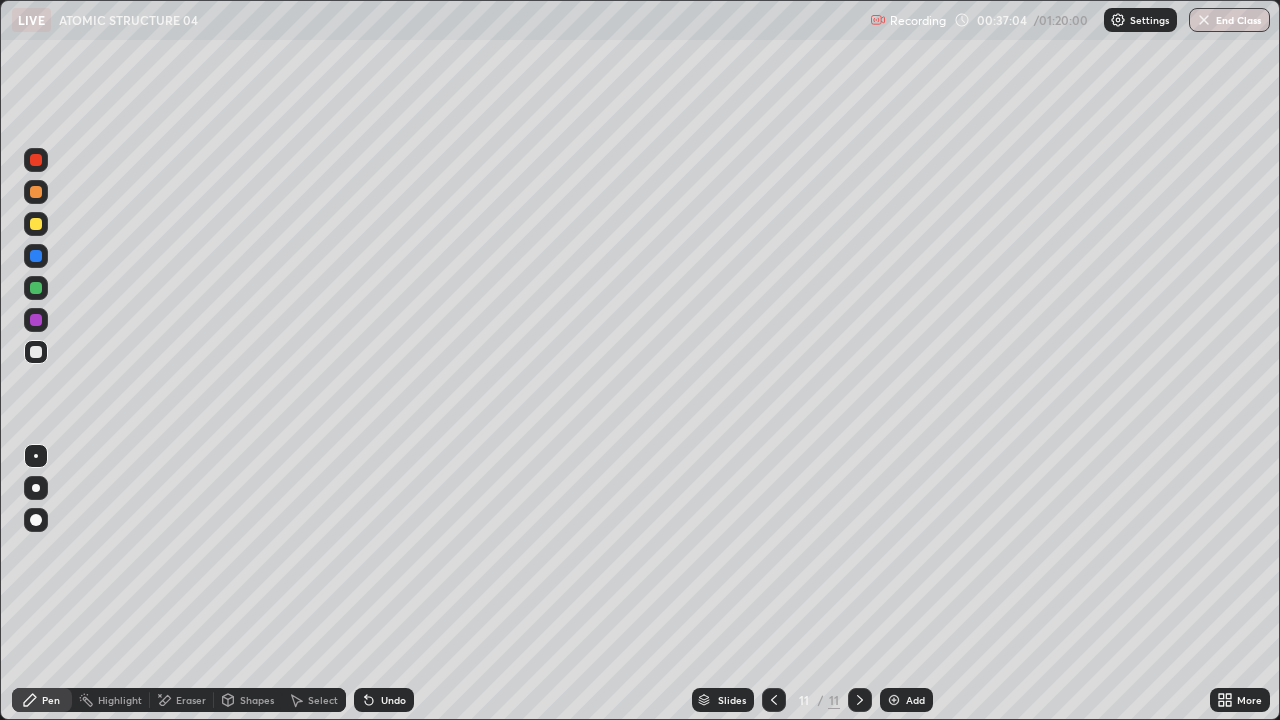click at bounding box center [36, 224] 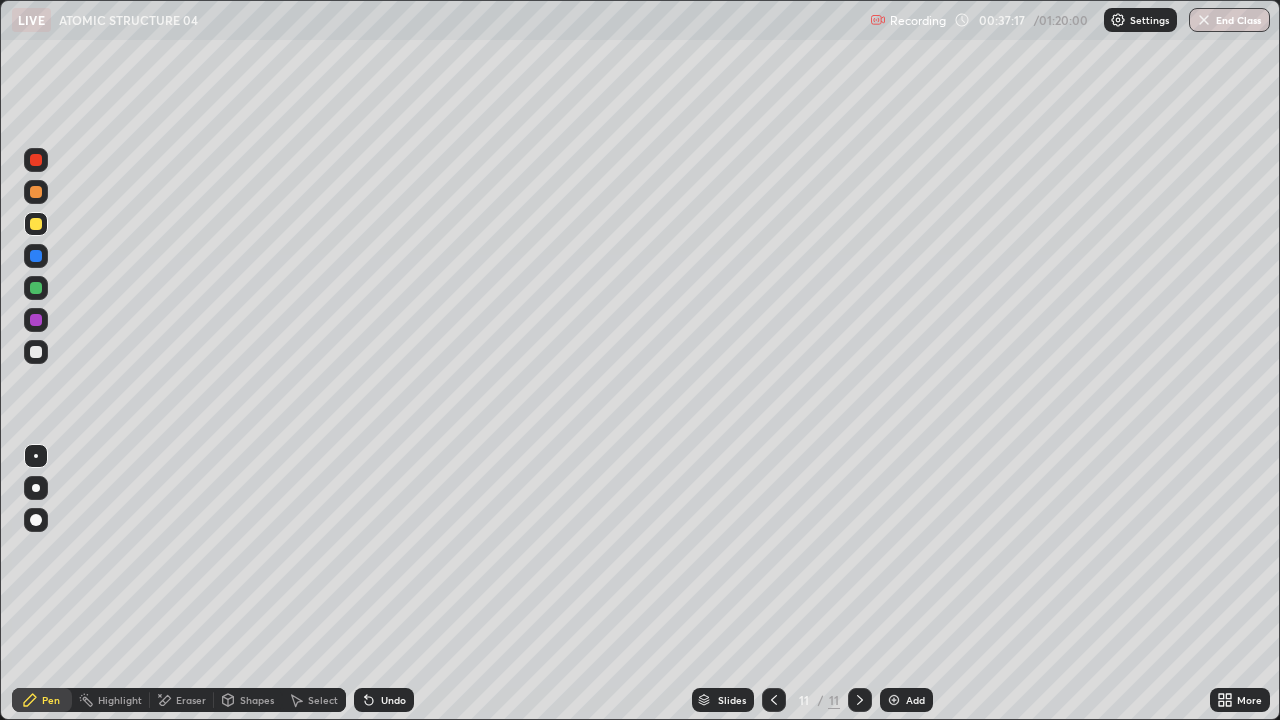 click at bounding box center [36, 352] 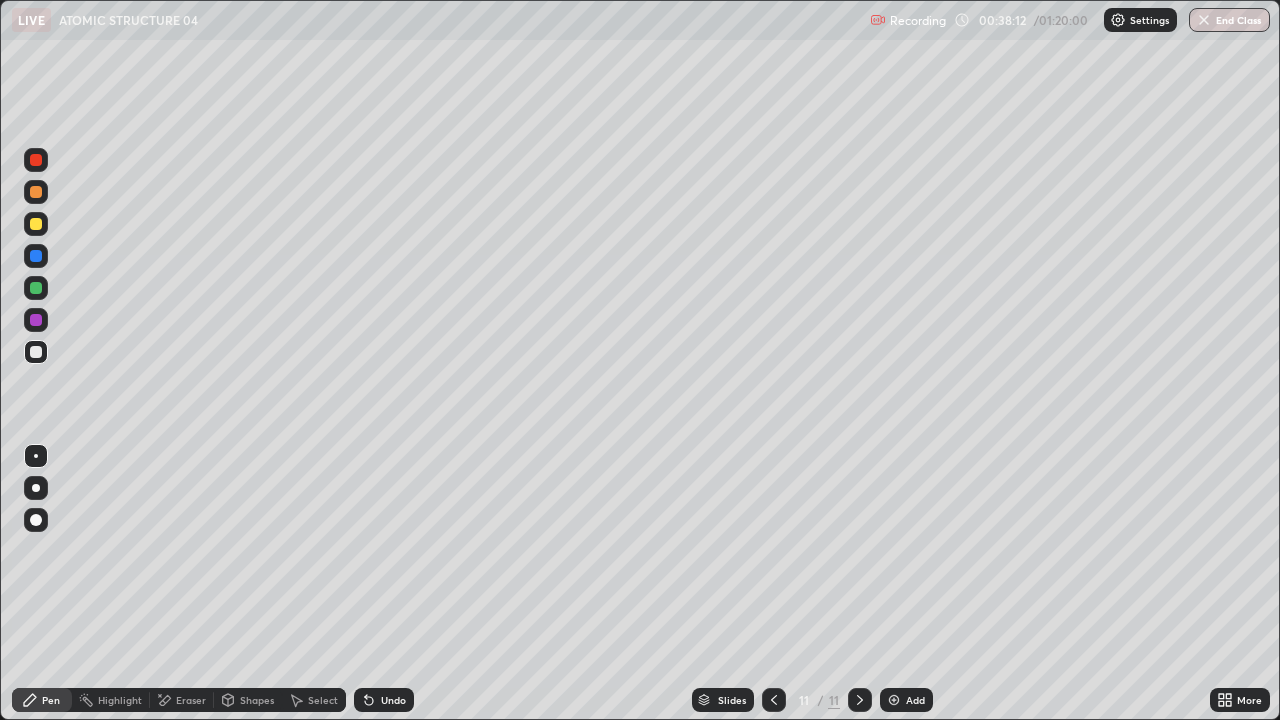 click at bounding box center (894, 700) 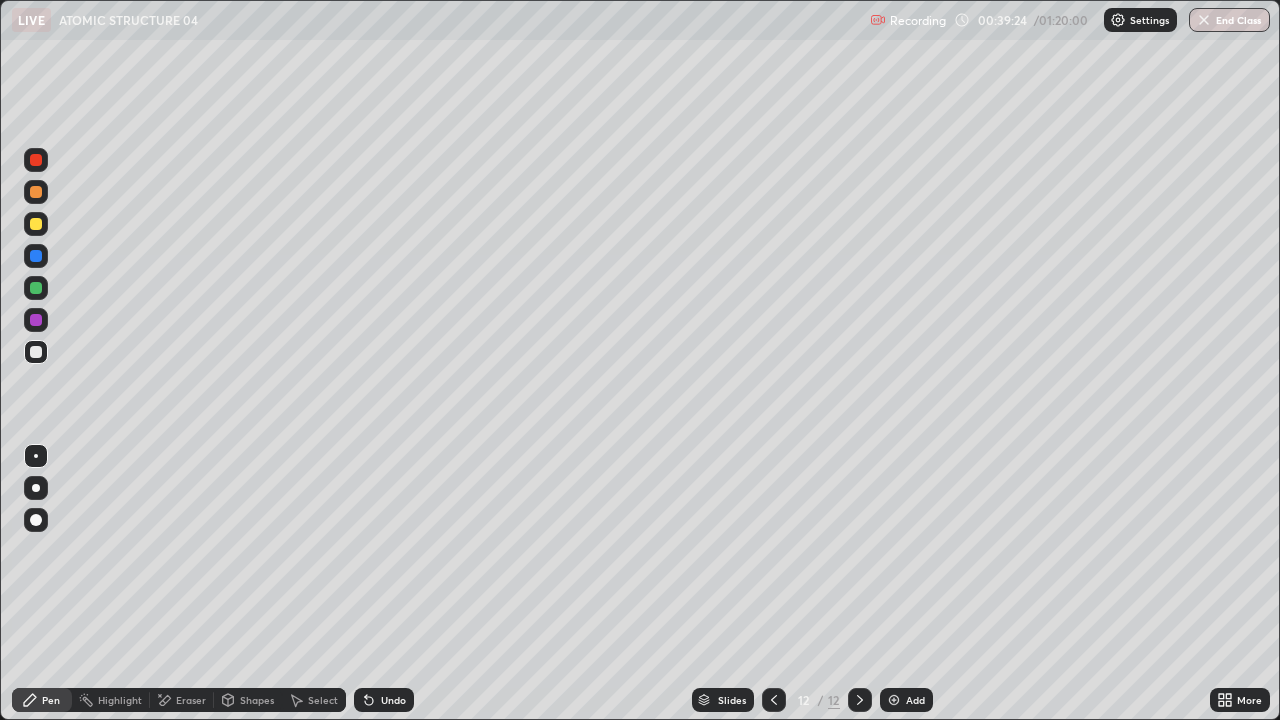 click on "Undo" at bounding box center [393, 700] 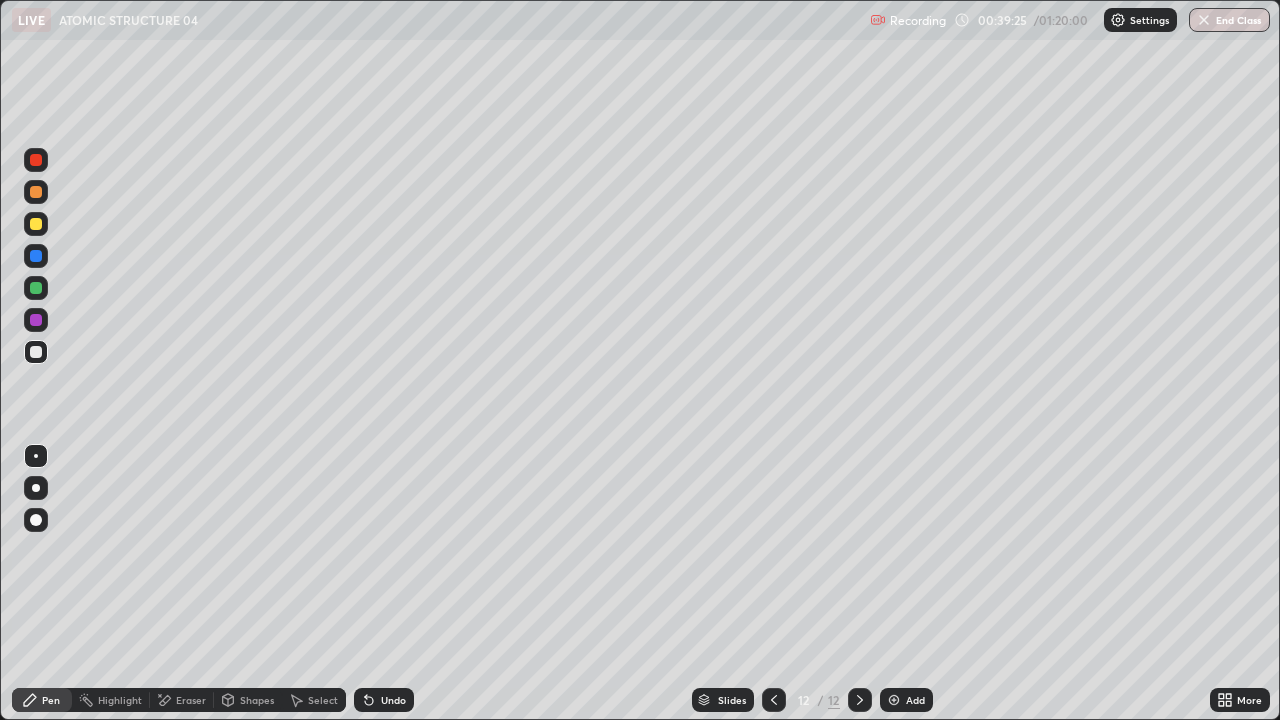 click on "Undo" at bounding box center (384, 700) 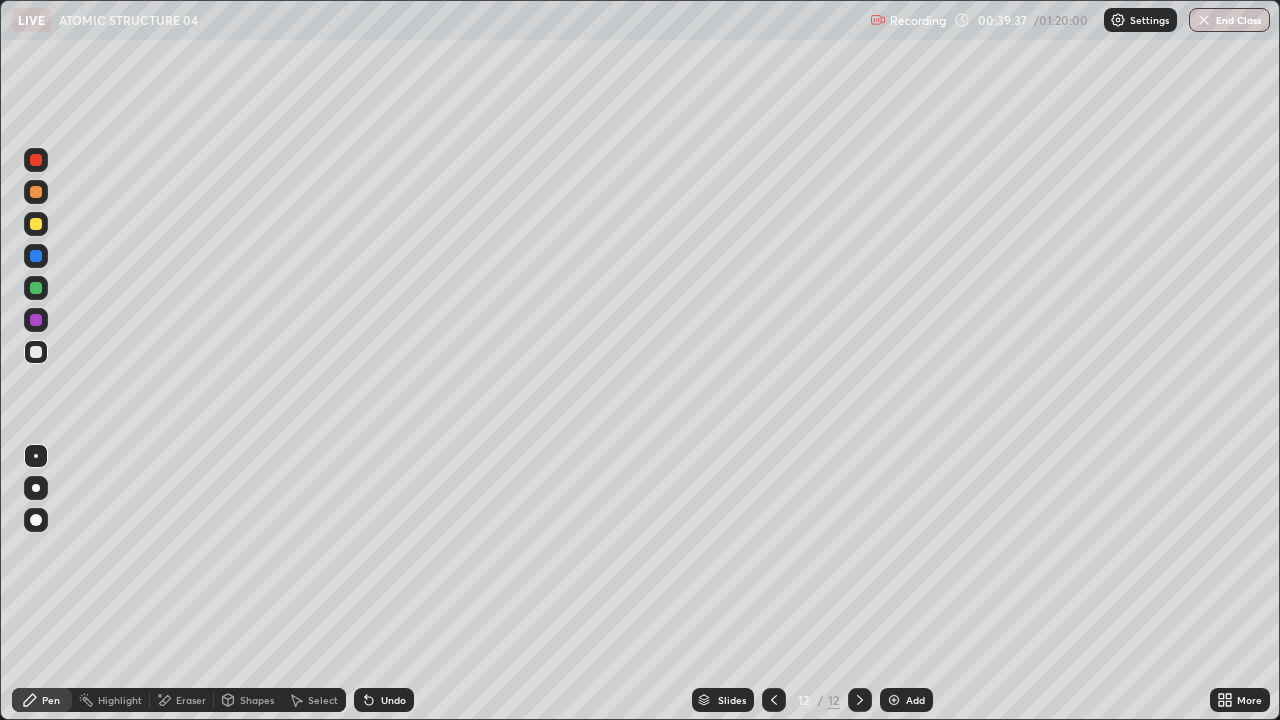 click on "Undo" at bounding box center (384, 700) 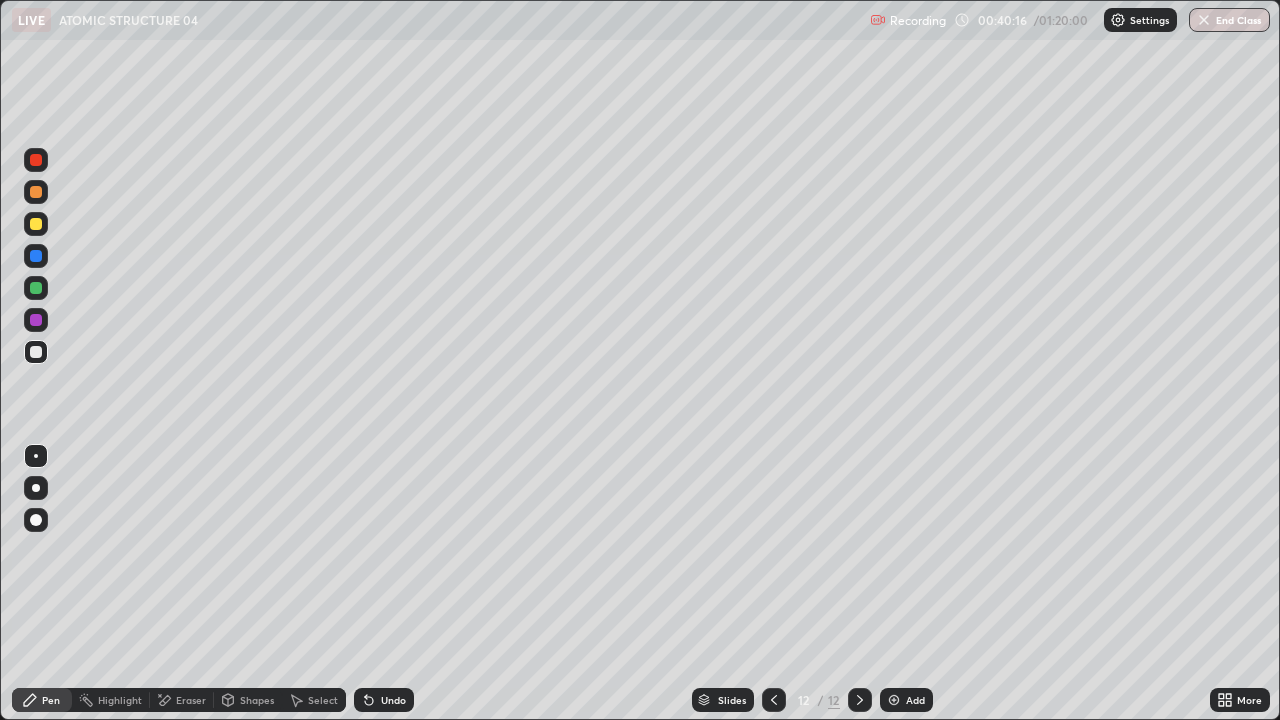 click 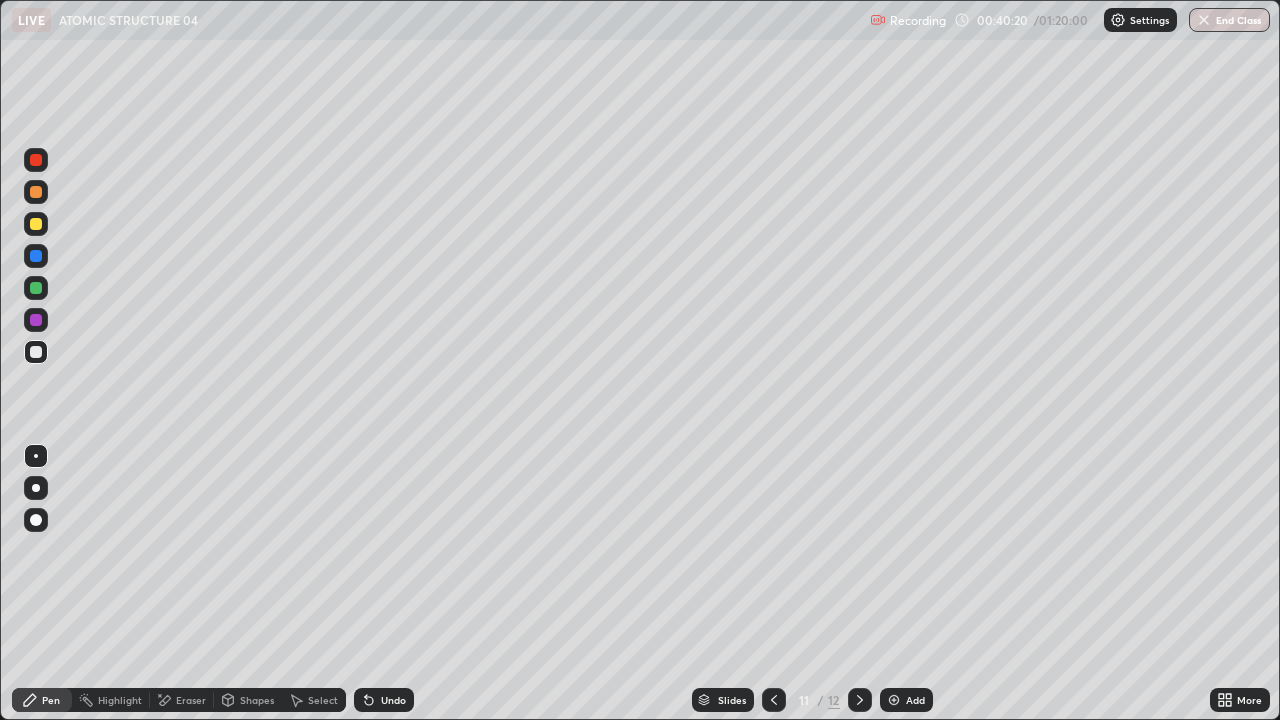 click 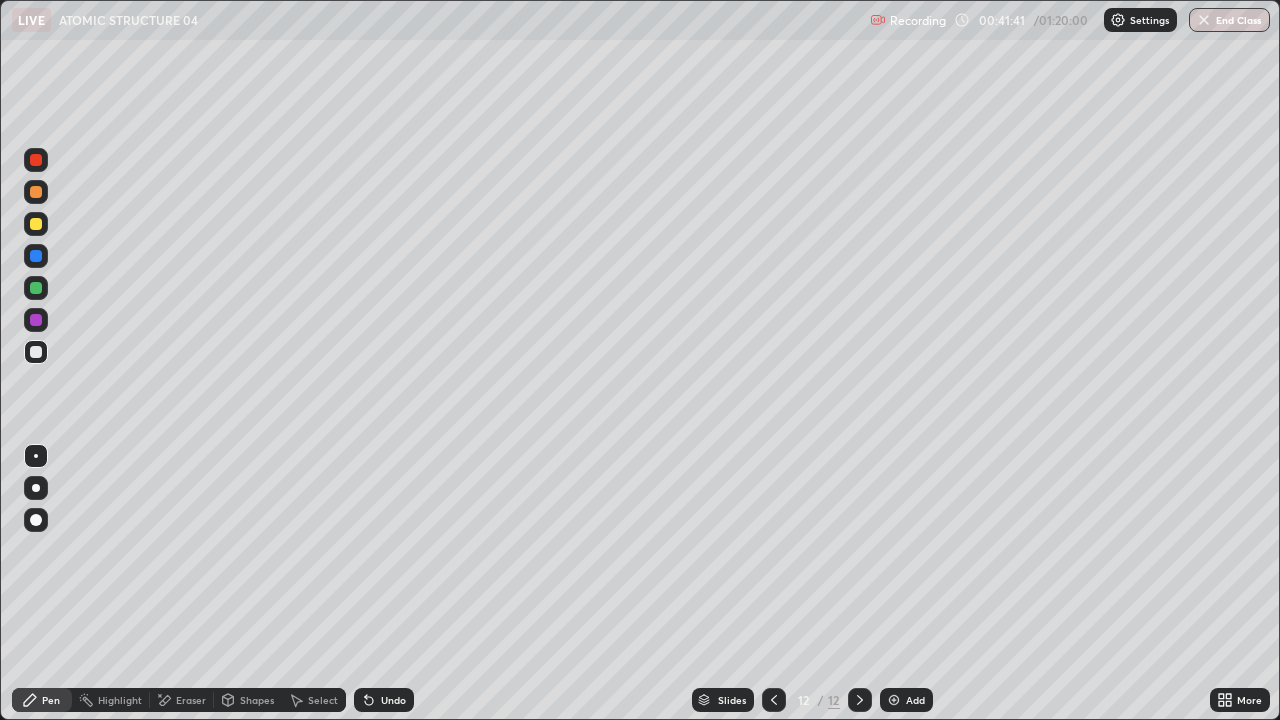 click 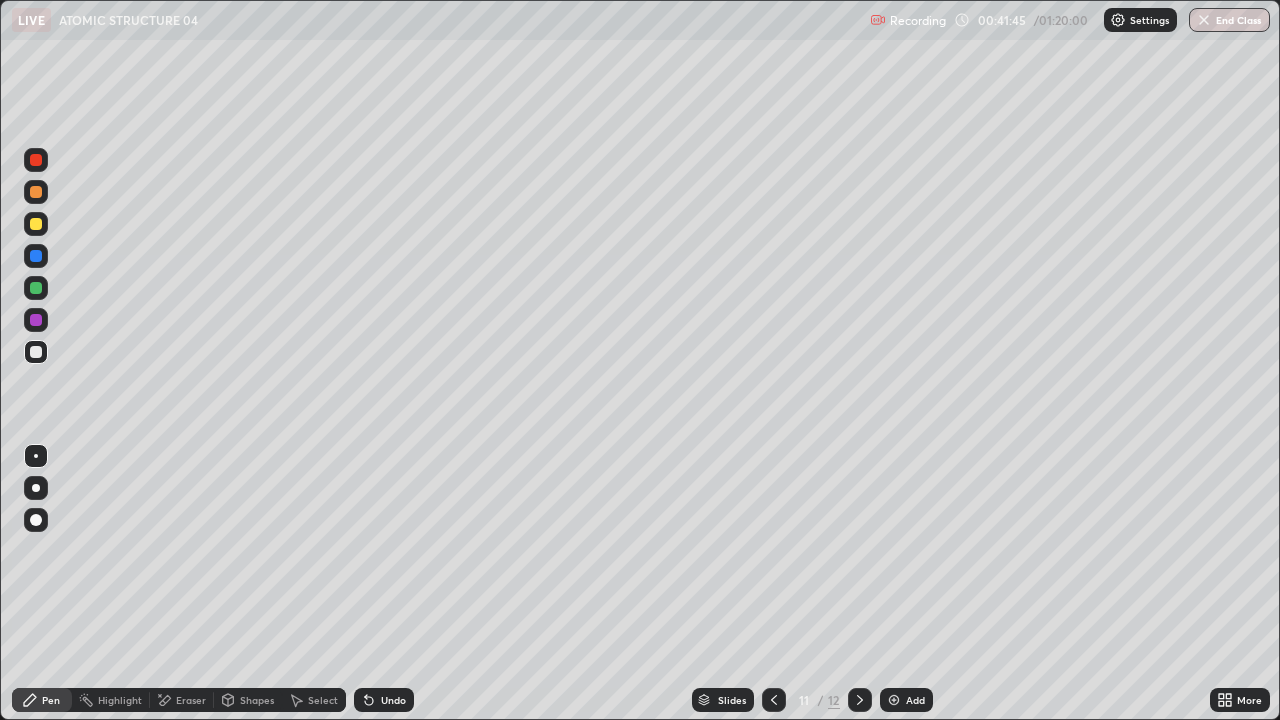 click 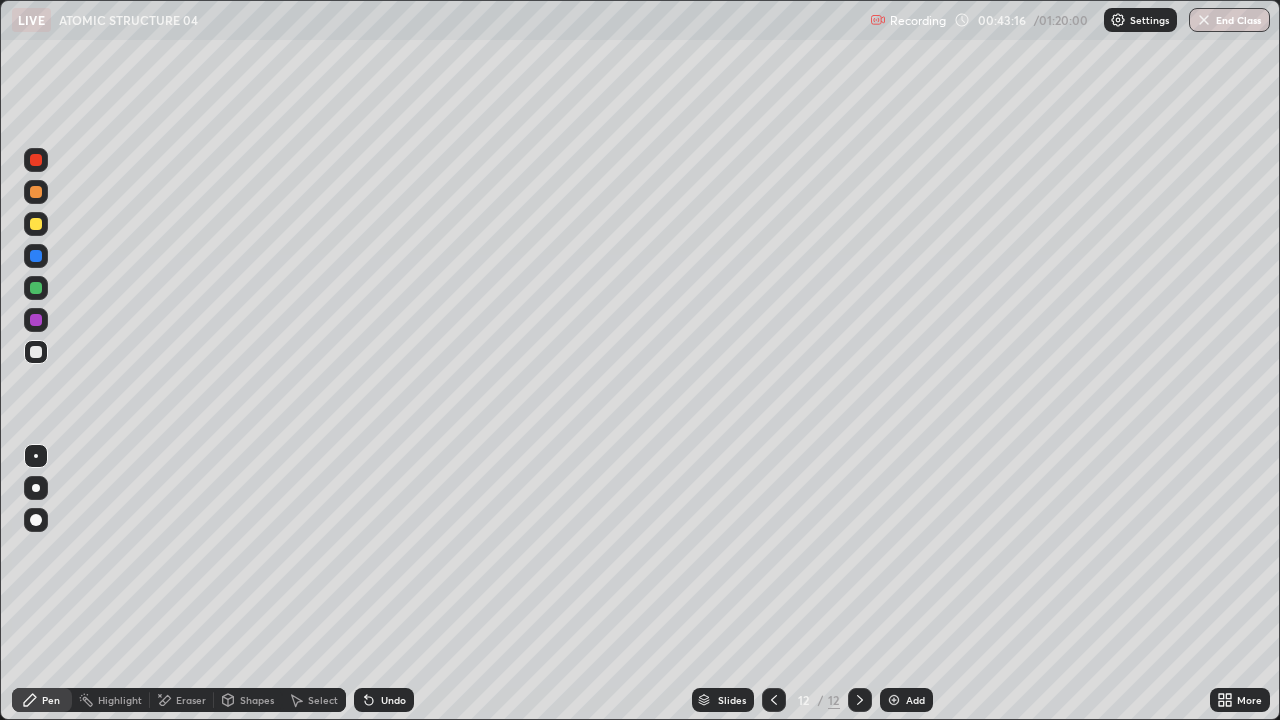 click at bounding box center [36, 224] 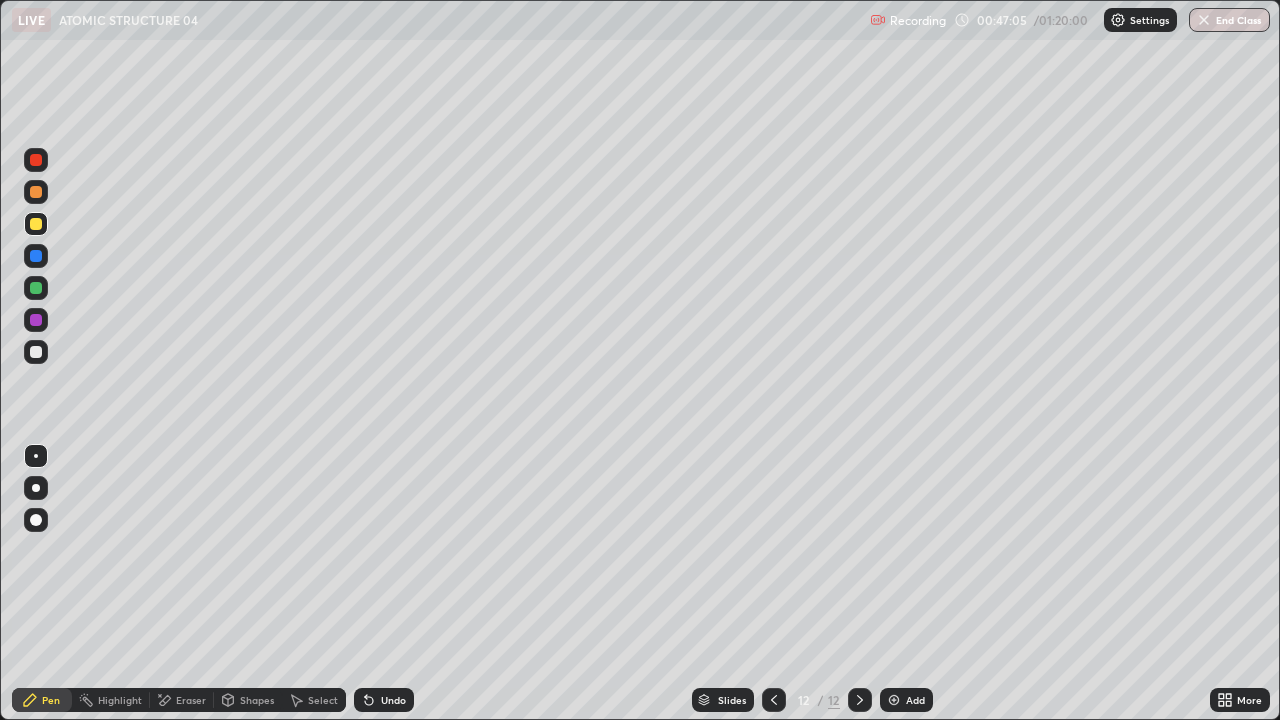 click at bounding box center (894, 700) 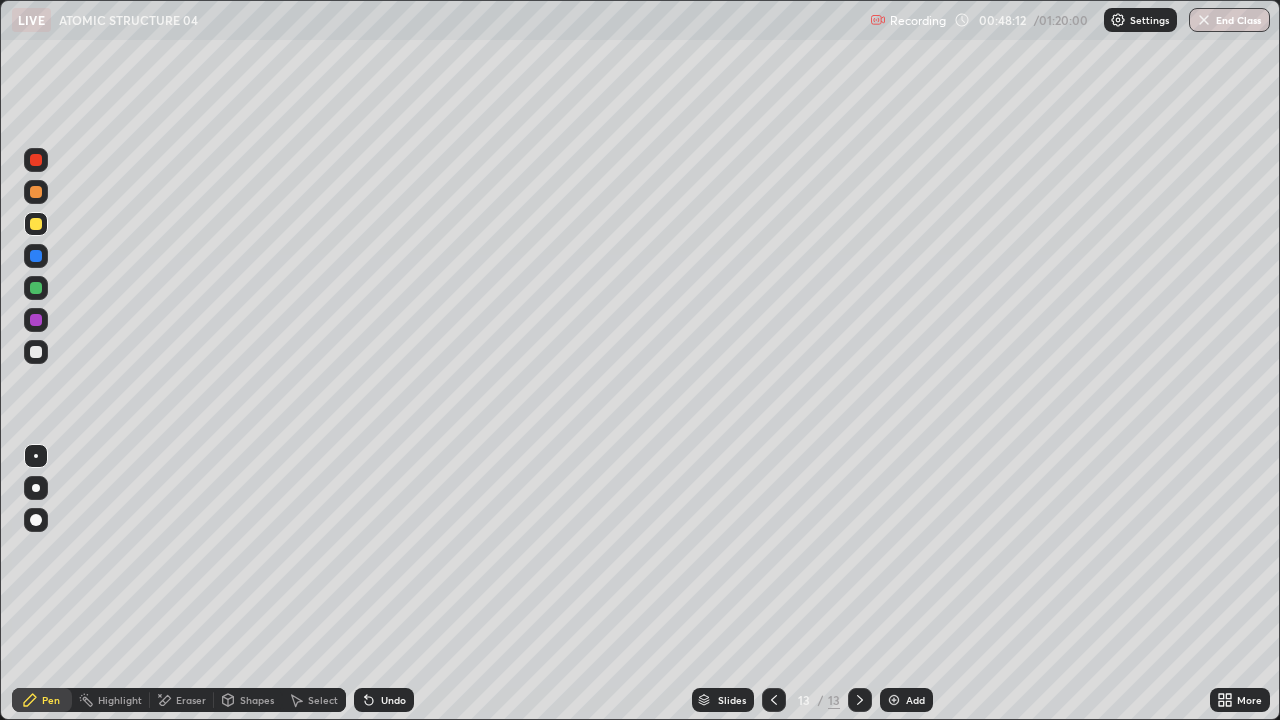 click at bounding box center (894, 700) 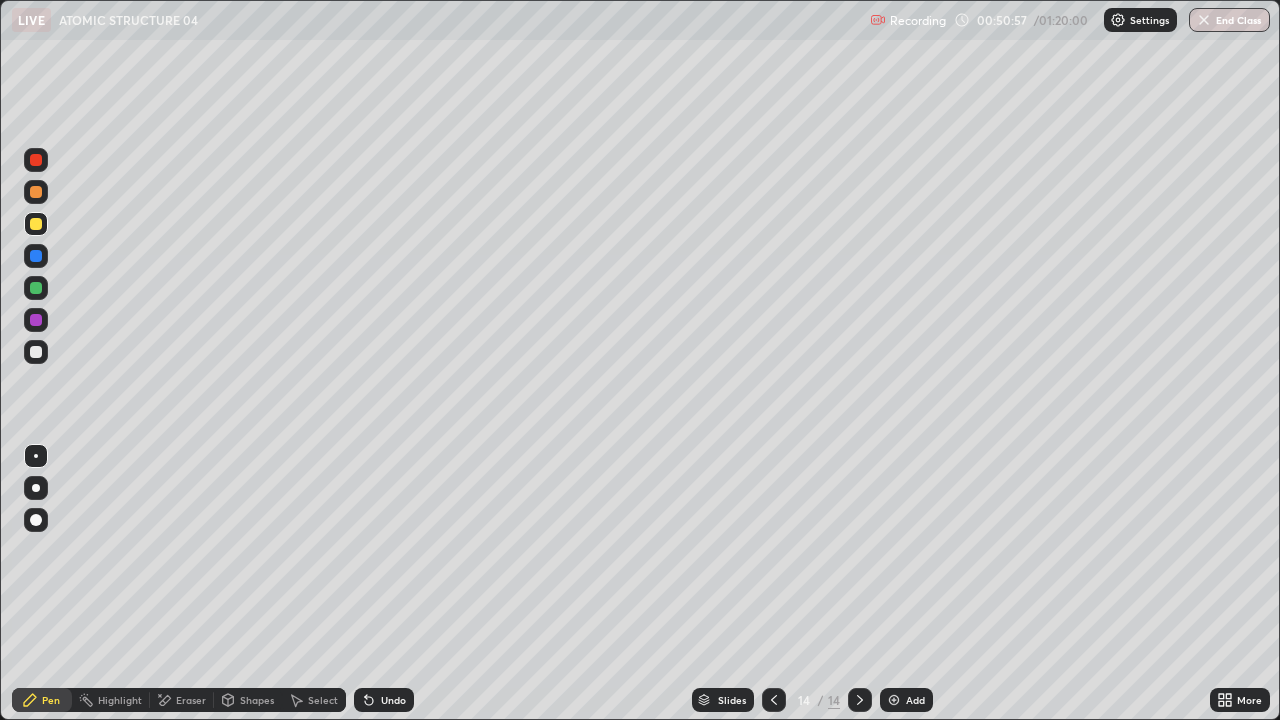 click on "Undo" at bounding box center [393, 700] 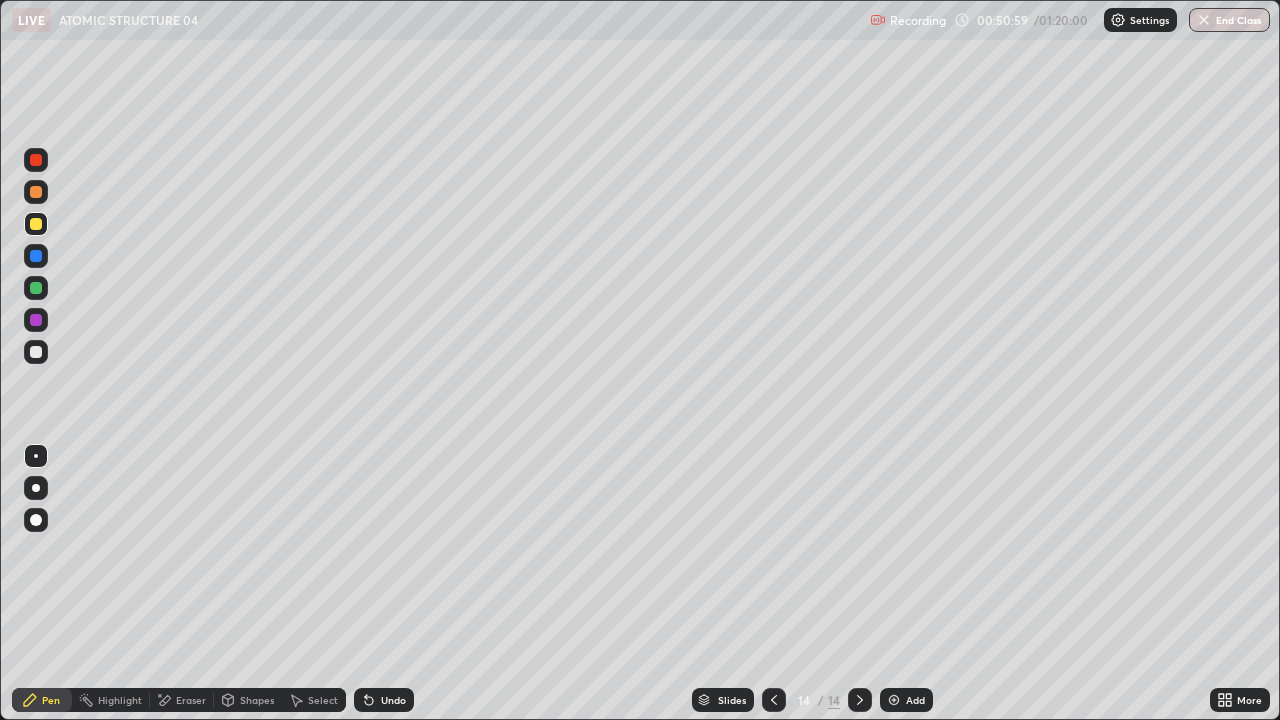 click at bounding box center [36, 352] 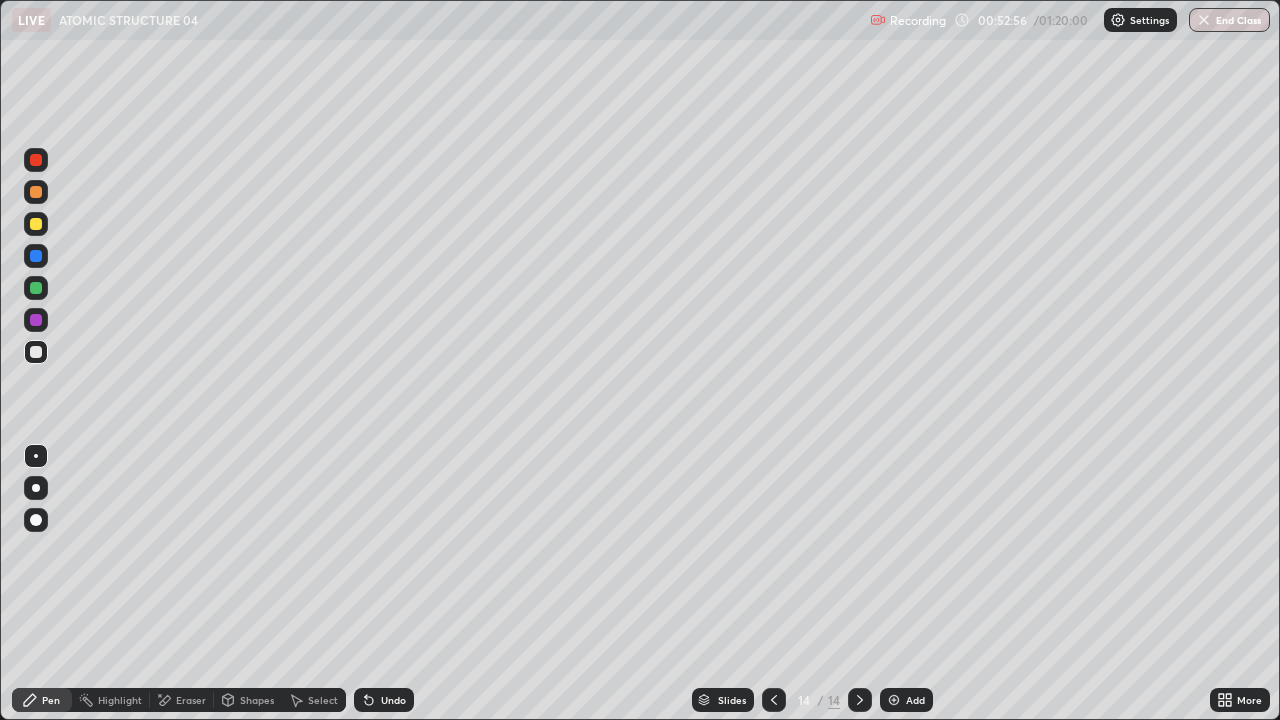 click on "Undo" at bounding box center [384, 700] 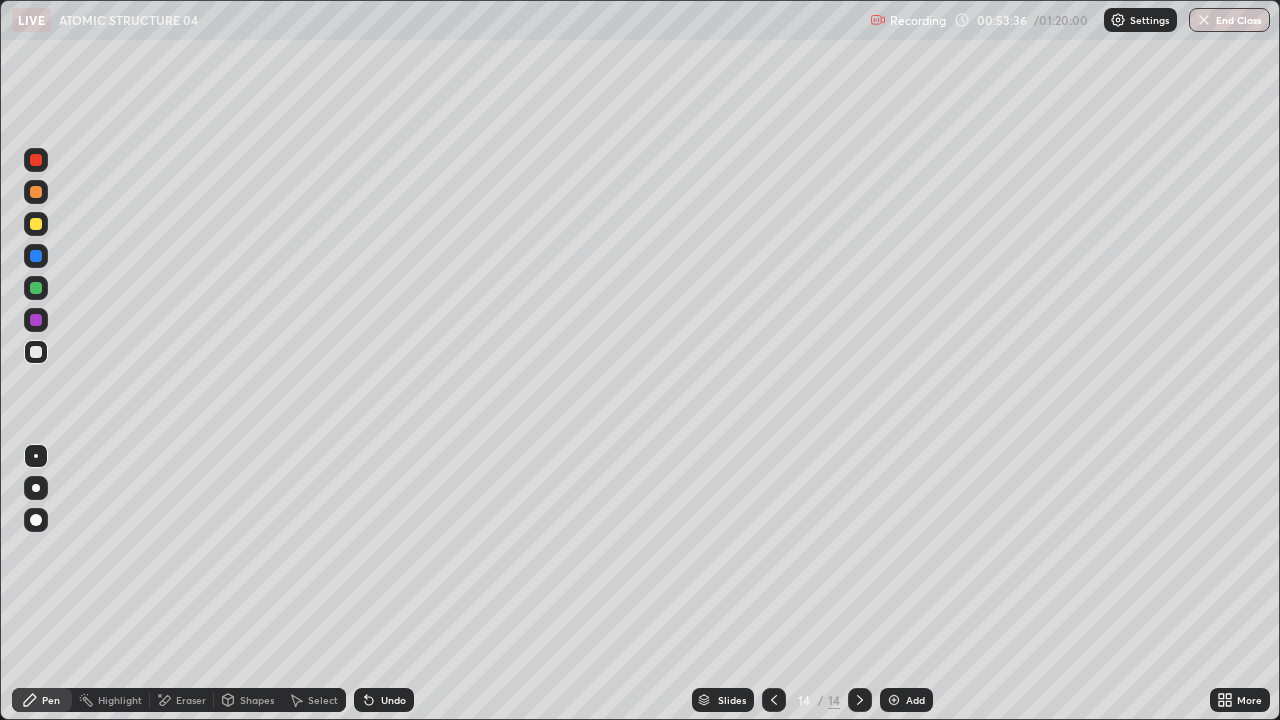 click at bounding box center [36, 224] 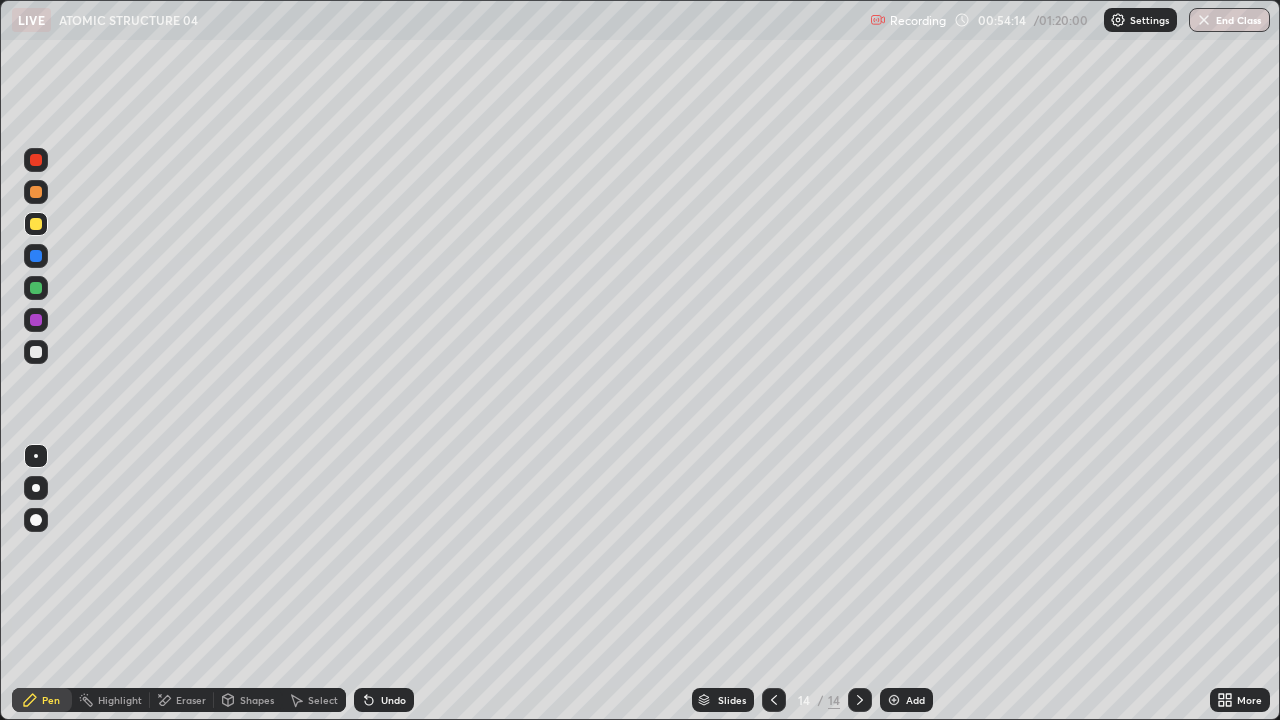 click at bounding box center [36, 352] 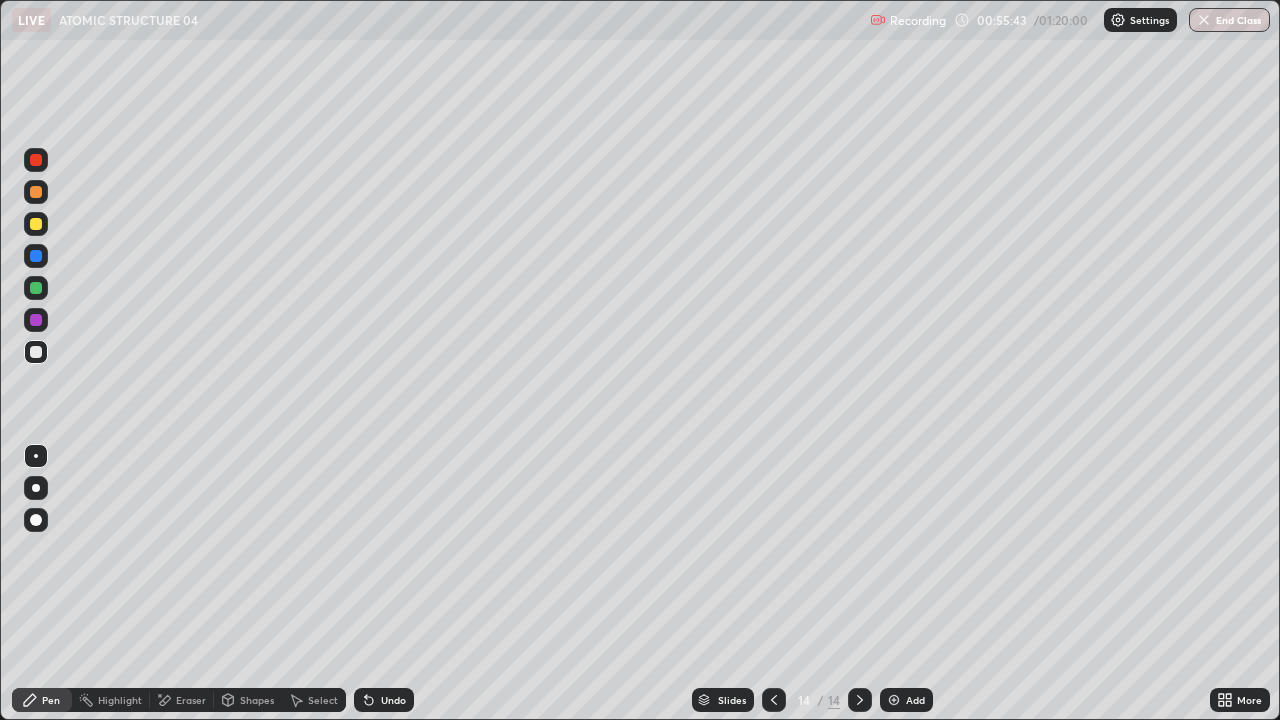 click on "Undo" at bounding box center (393, 700) 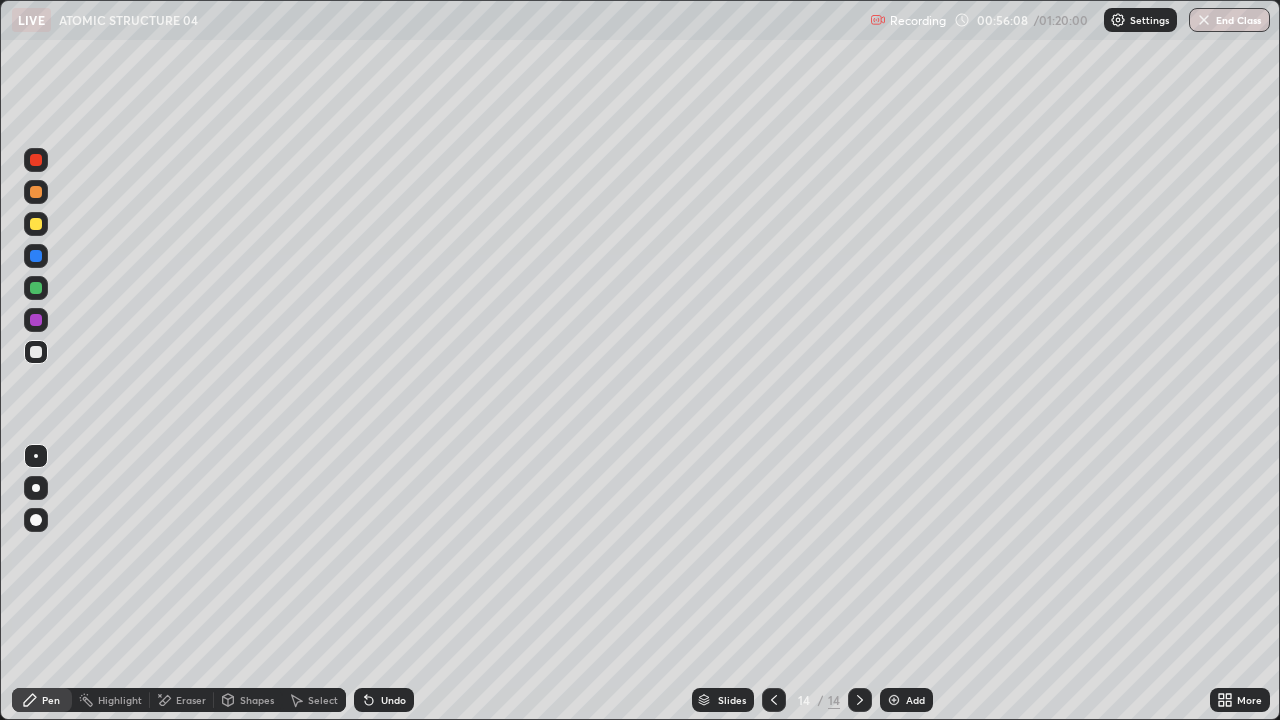 click on "Undo" at bounding box center (384, 700) 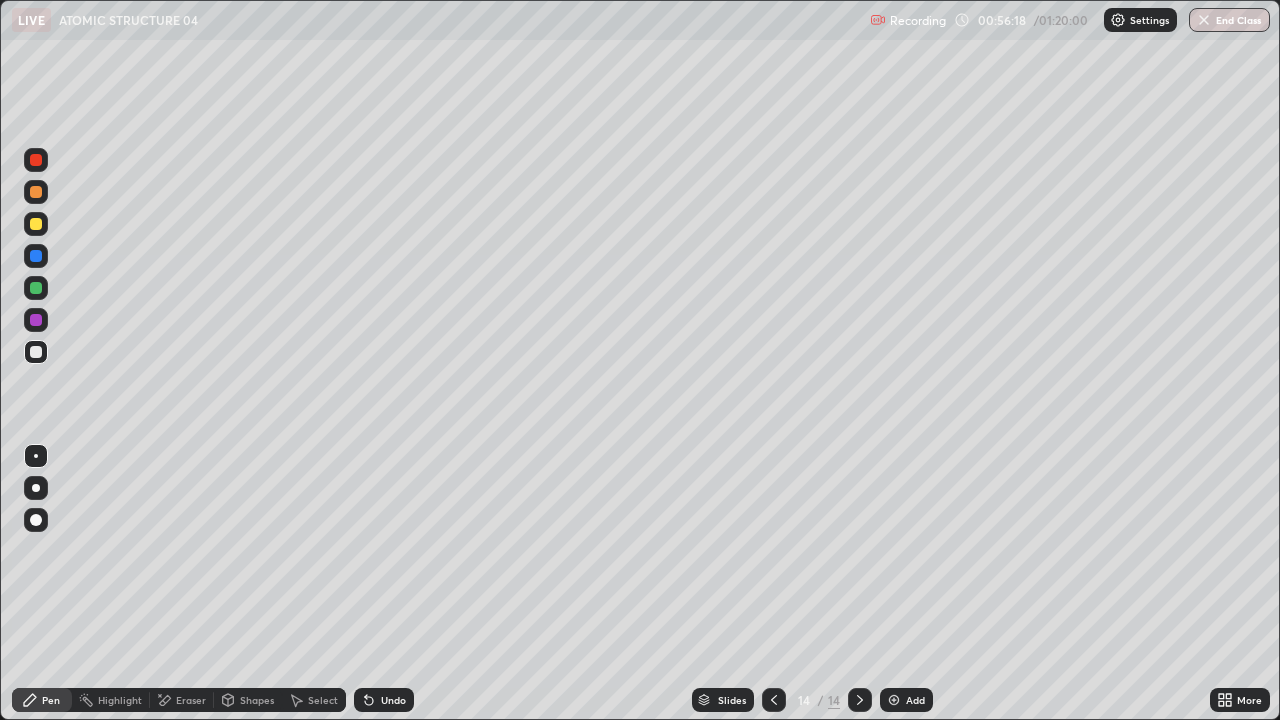click at bounding box center (36, 224) 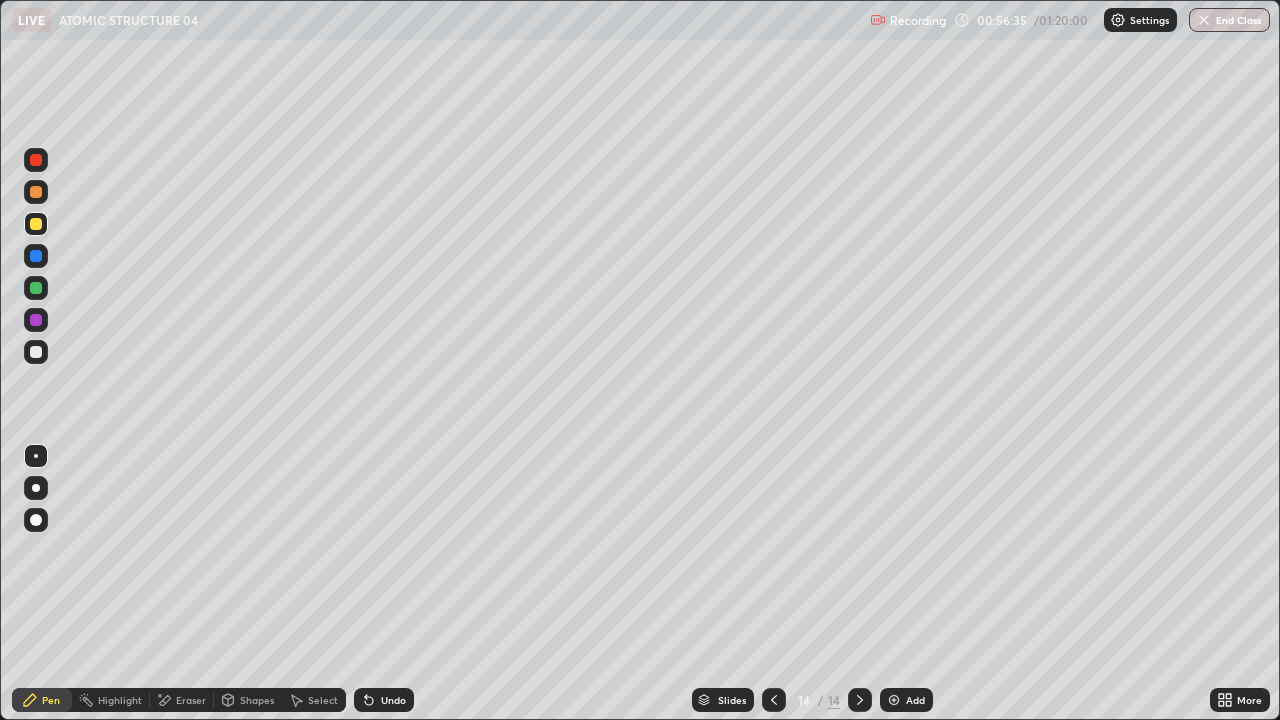 click at bounding box center [36, 352] 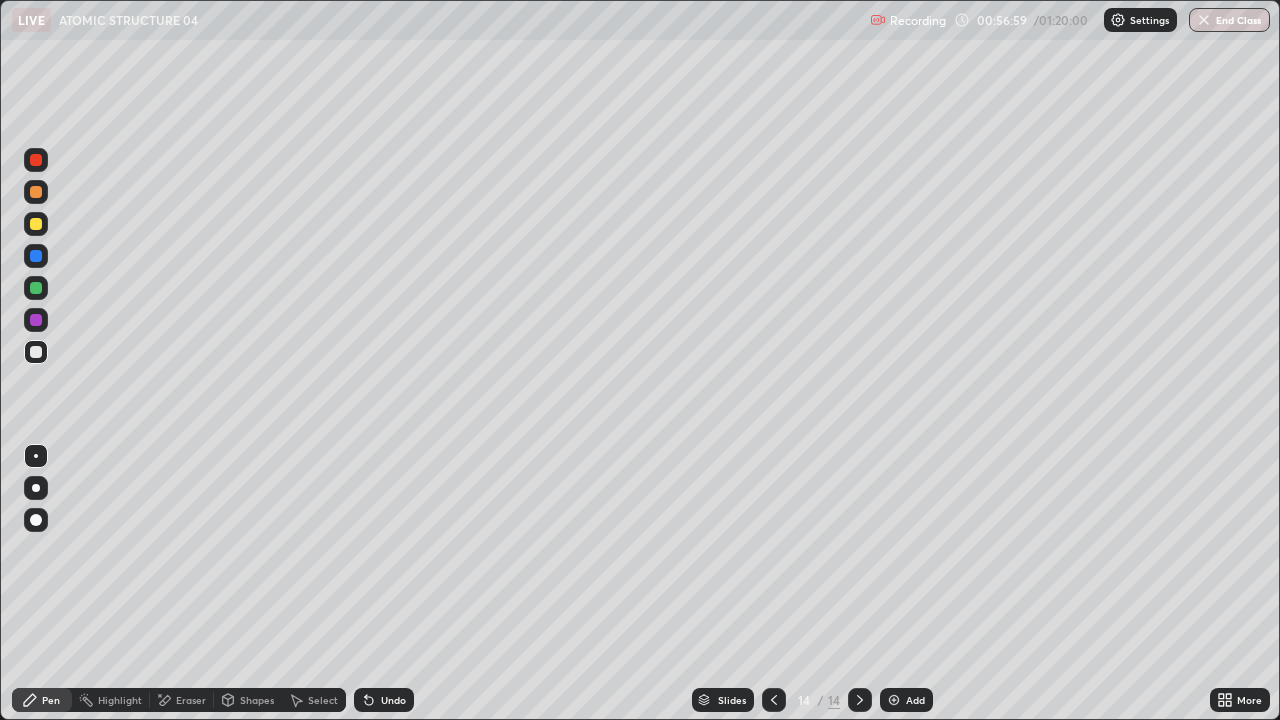 click at bounding box center [36, 352] 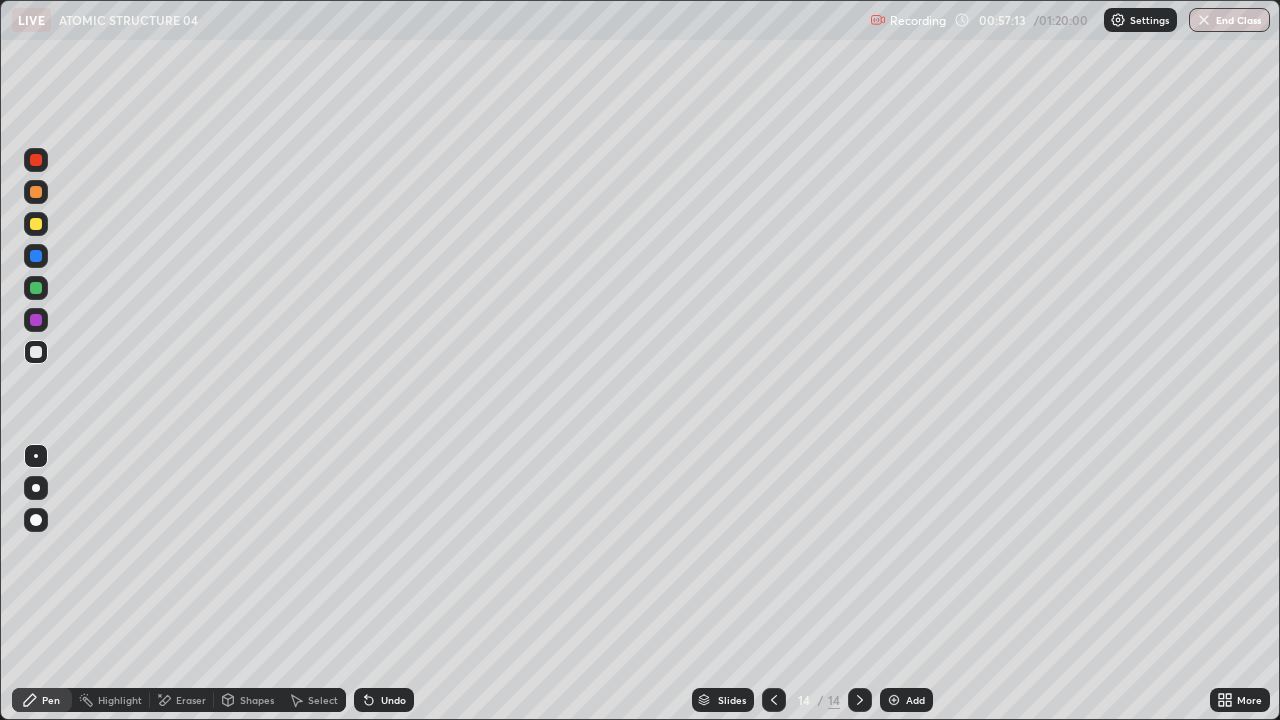 click at bounding box center [894, 700] 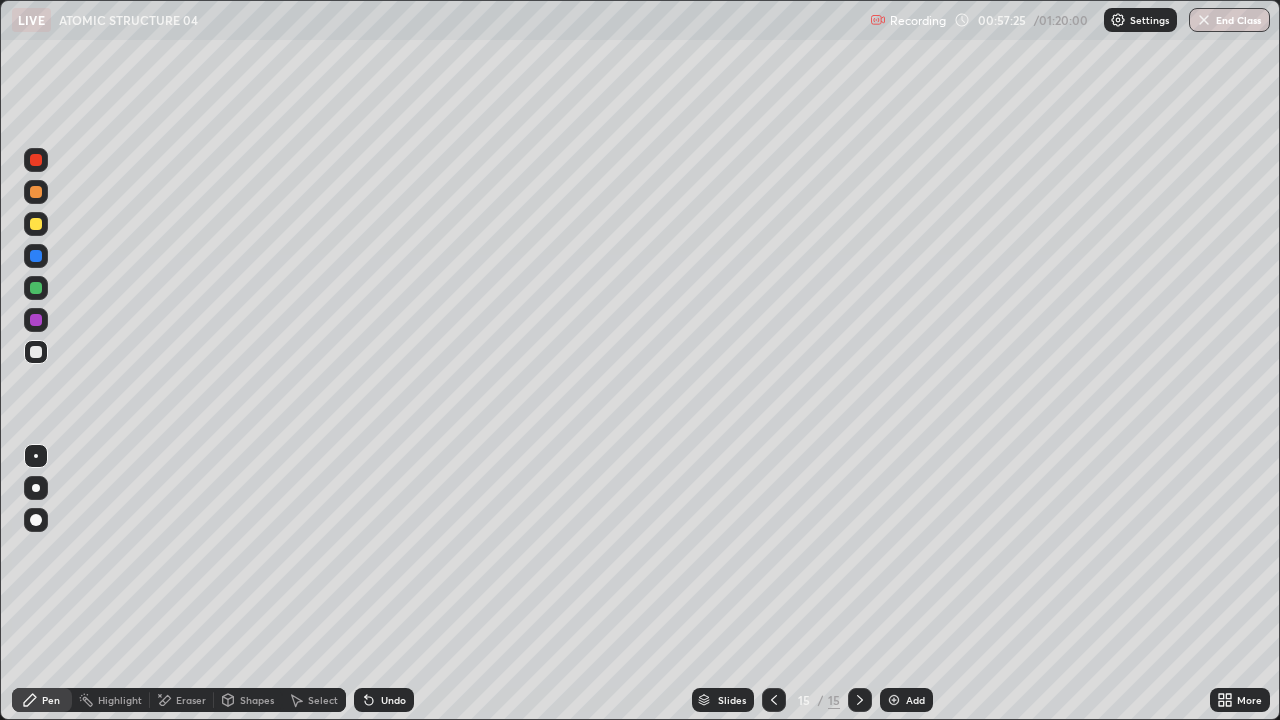 click on "Undo" at bounding box center (393, 700) 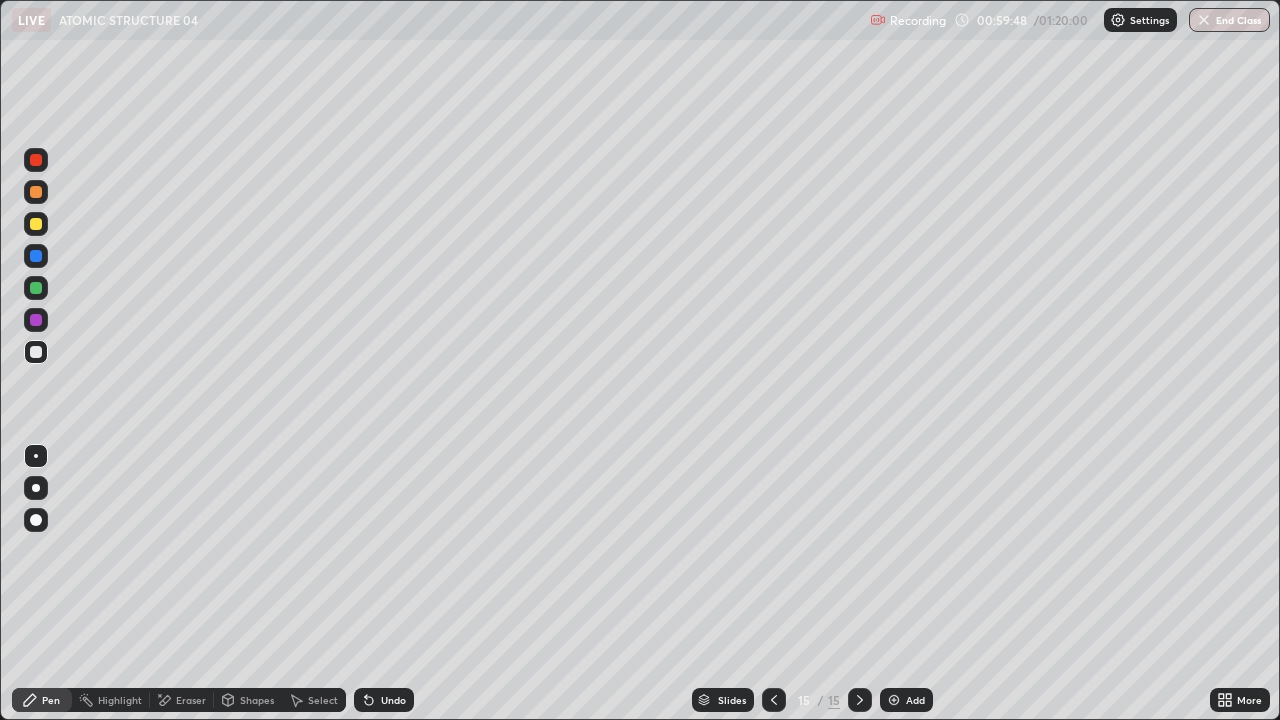 click on "Undo" at bounding box center [393, 700] 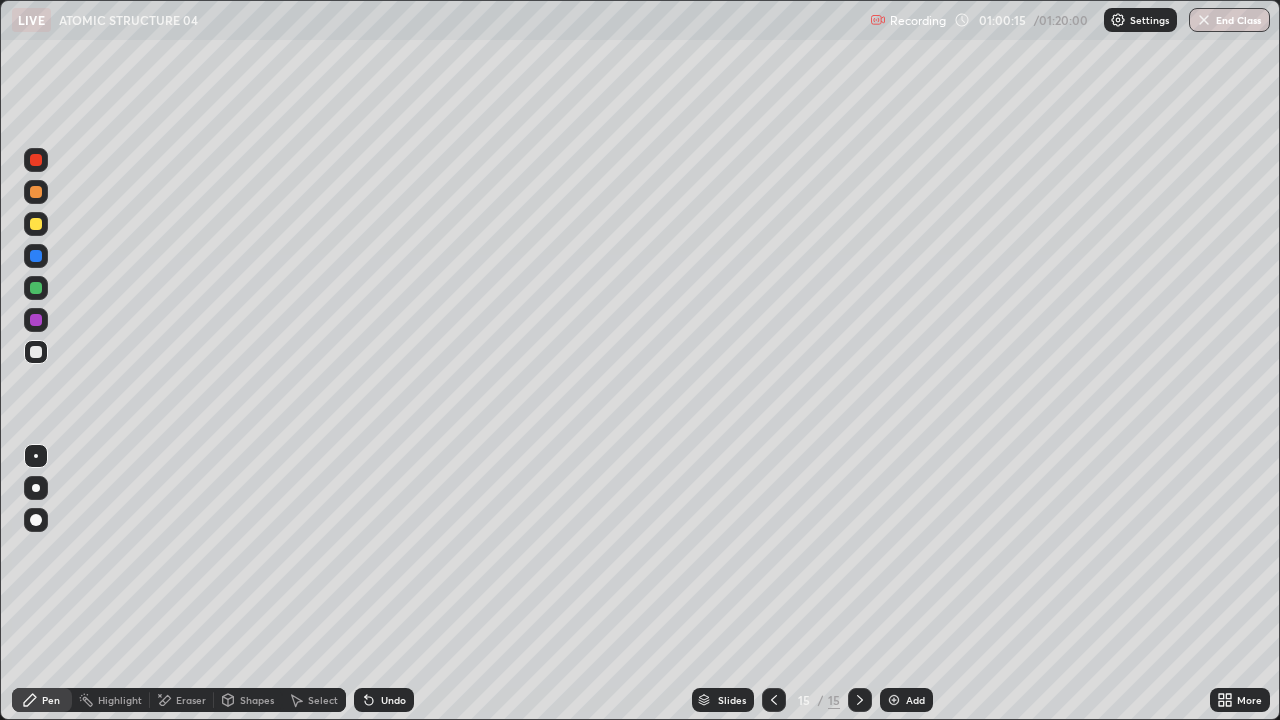 click at bounding box center (36, 224) 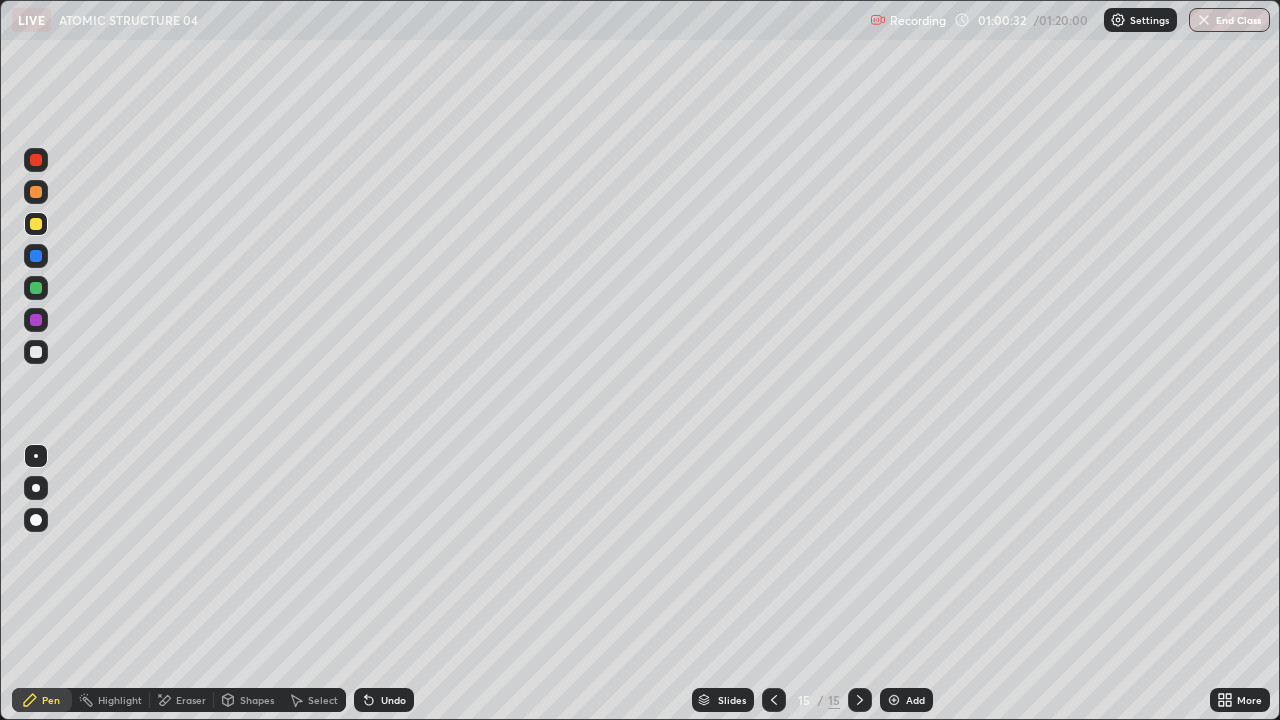 click on "Add" at bounding box center (906, 700) 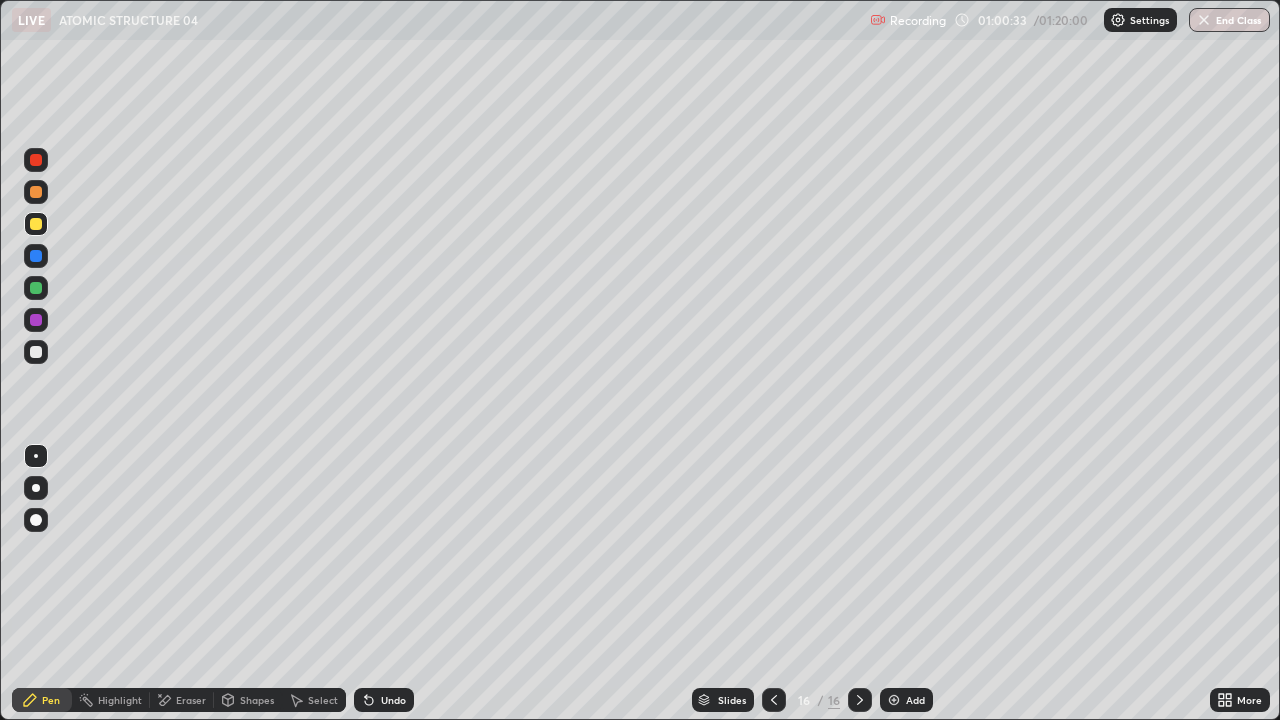 click at bounding box center (36, 352) 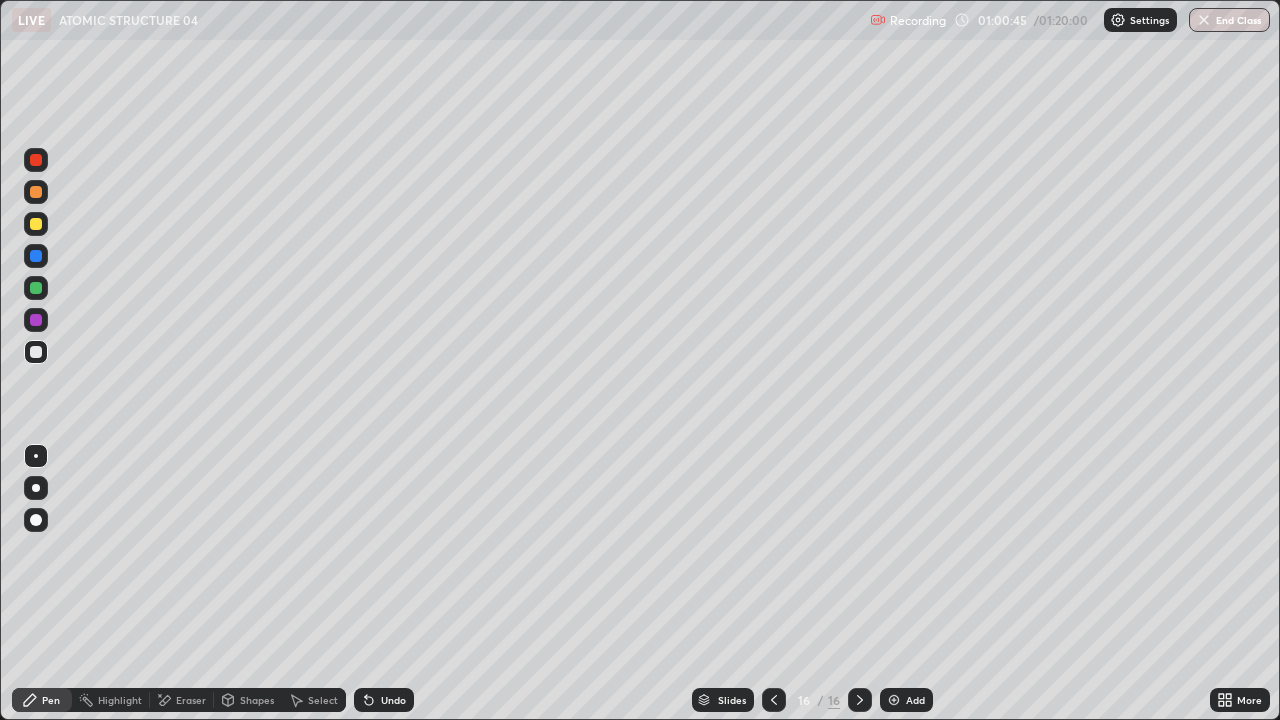 click on "Undo" at bounding box center [393, 700] 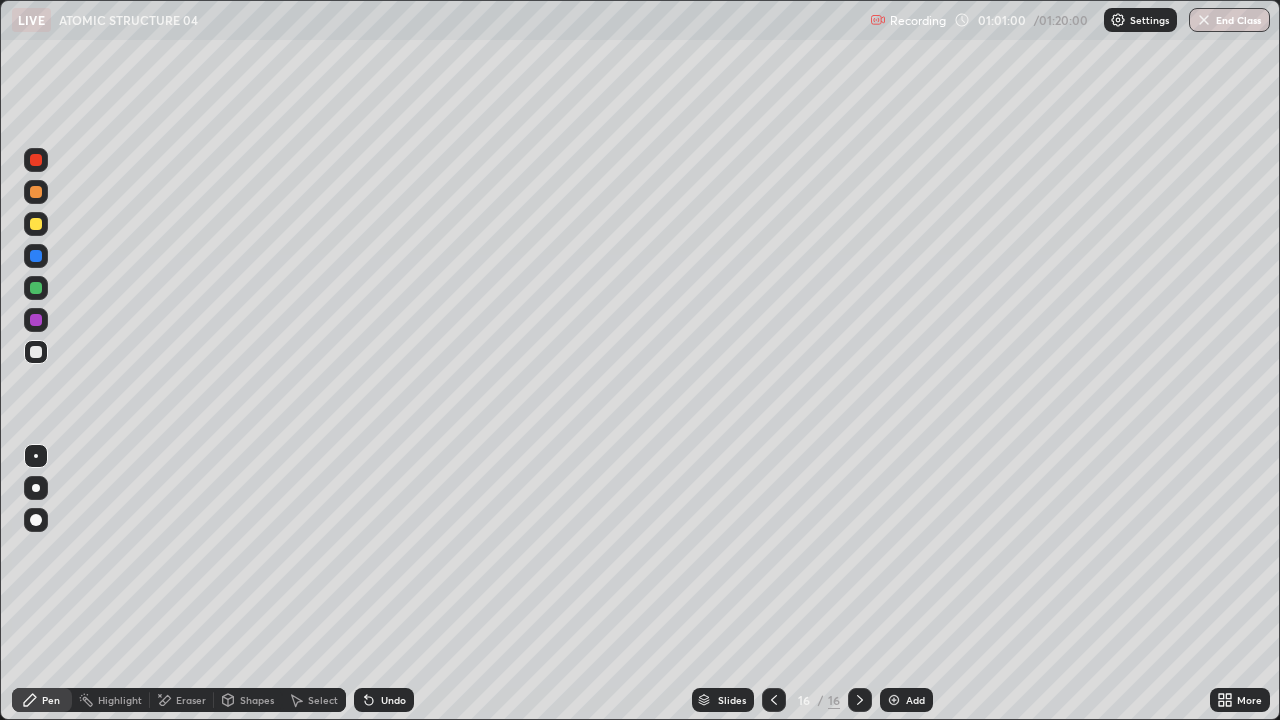 click 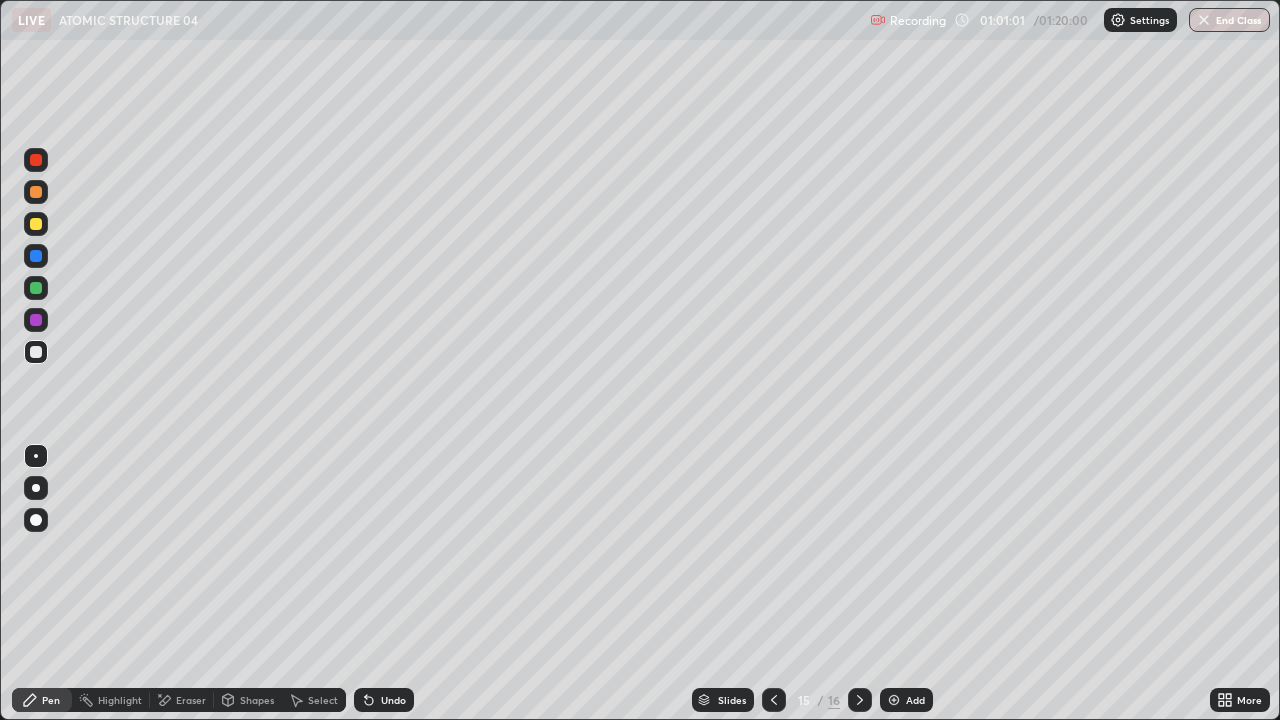 click 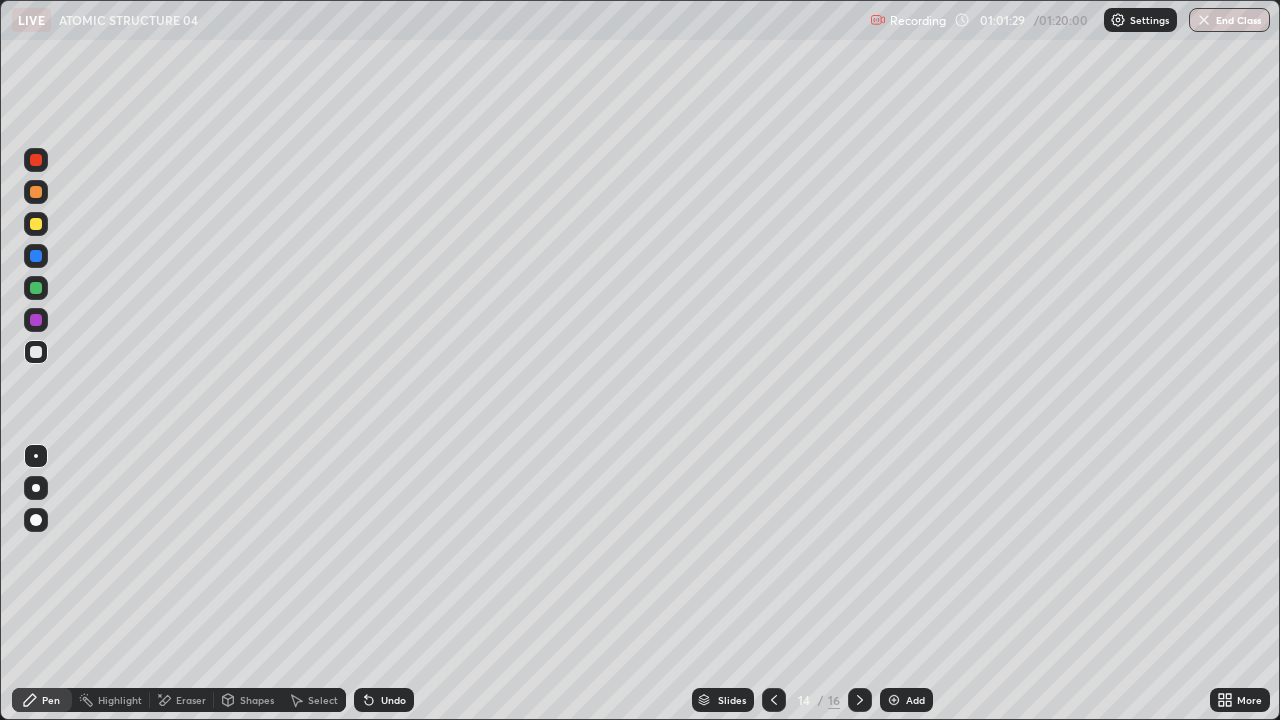 click 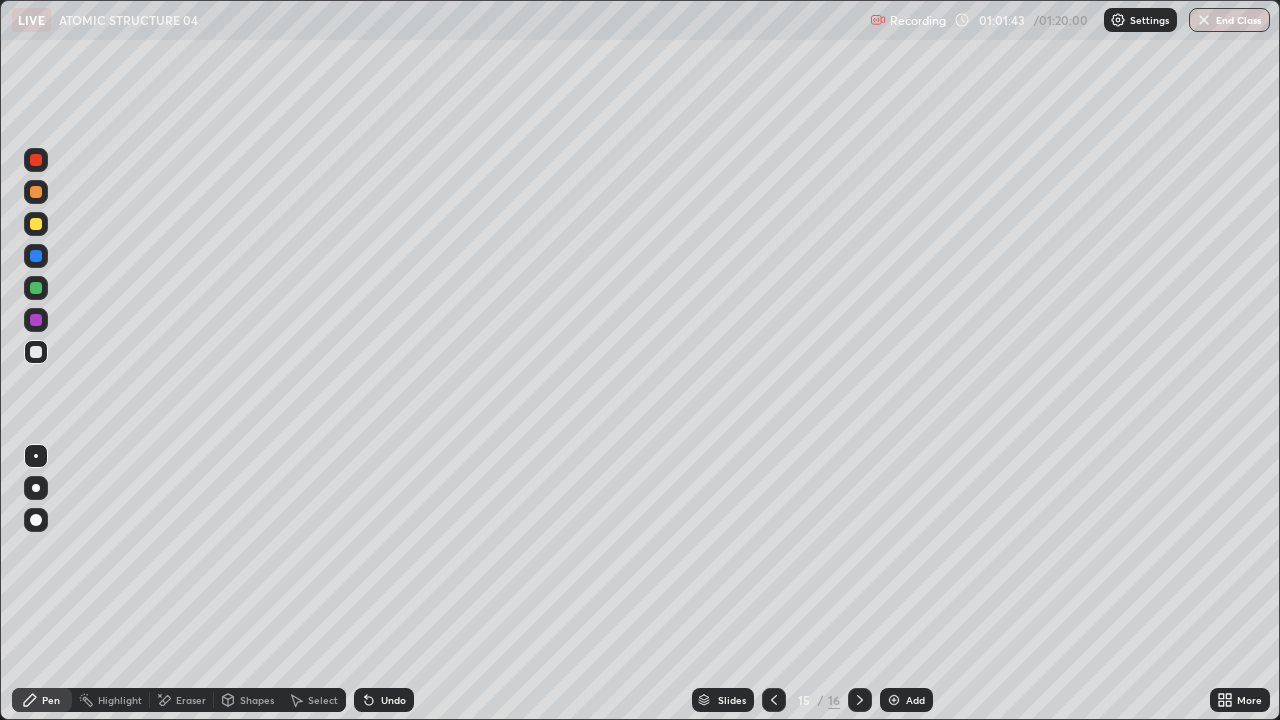 click 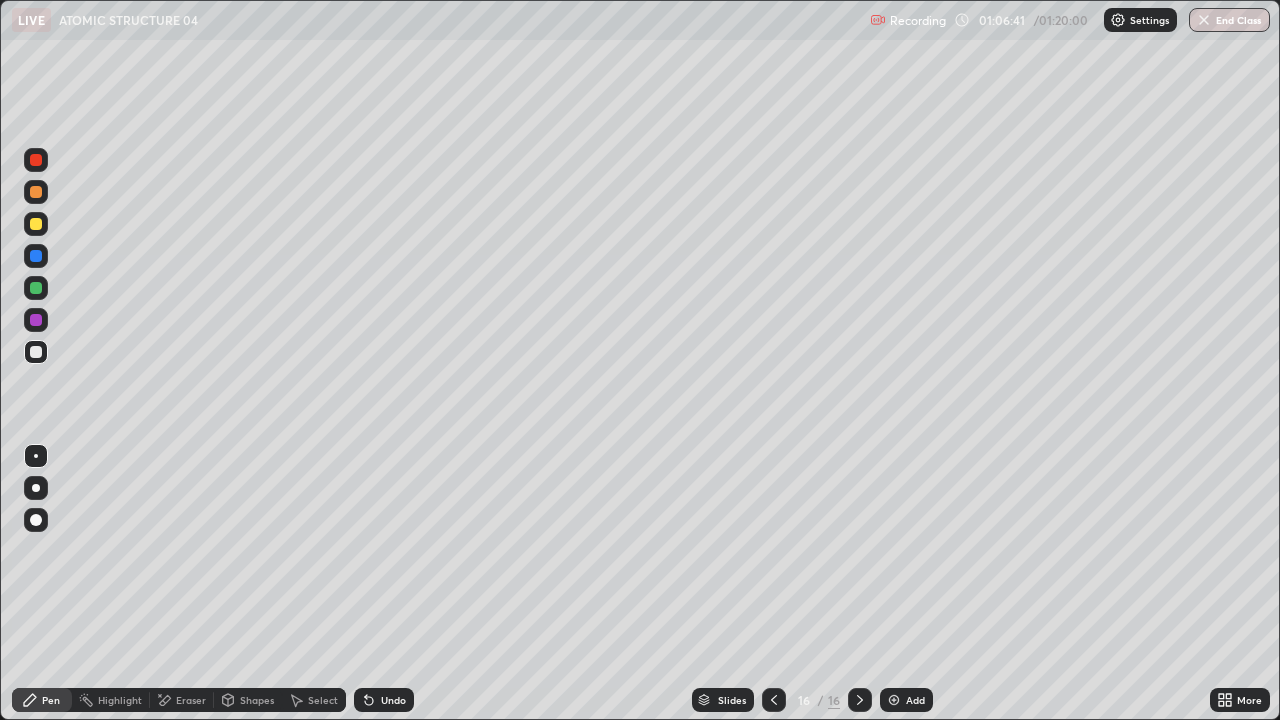 click at bounding box center (894, 700) 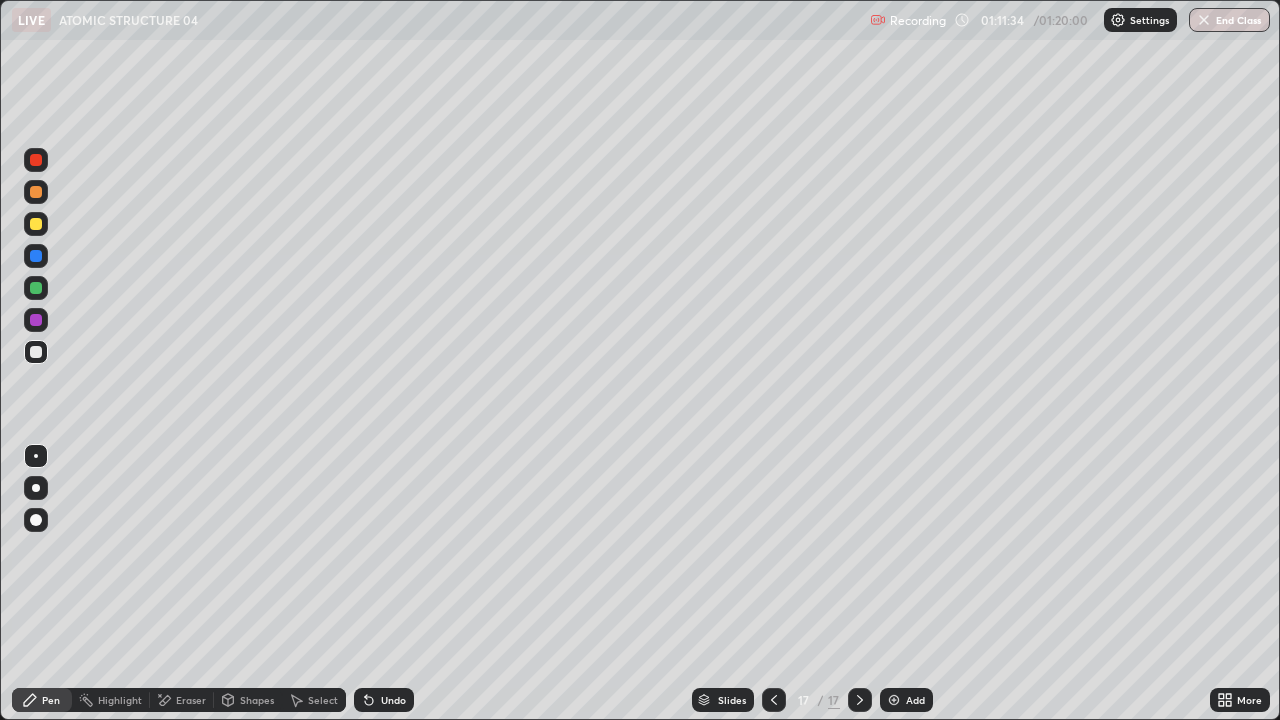 click 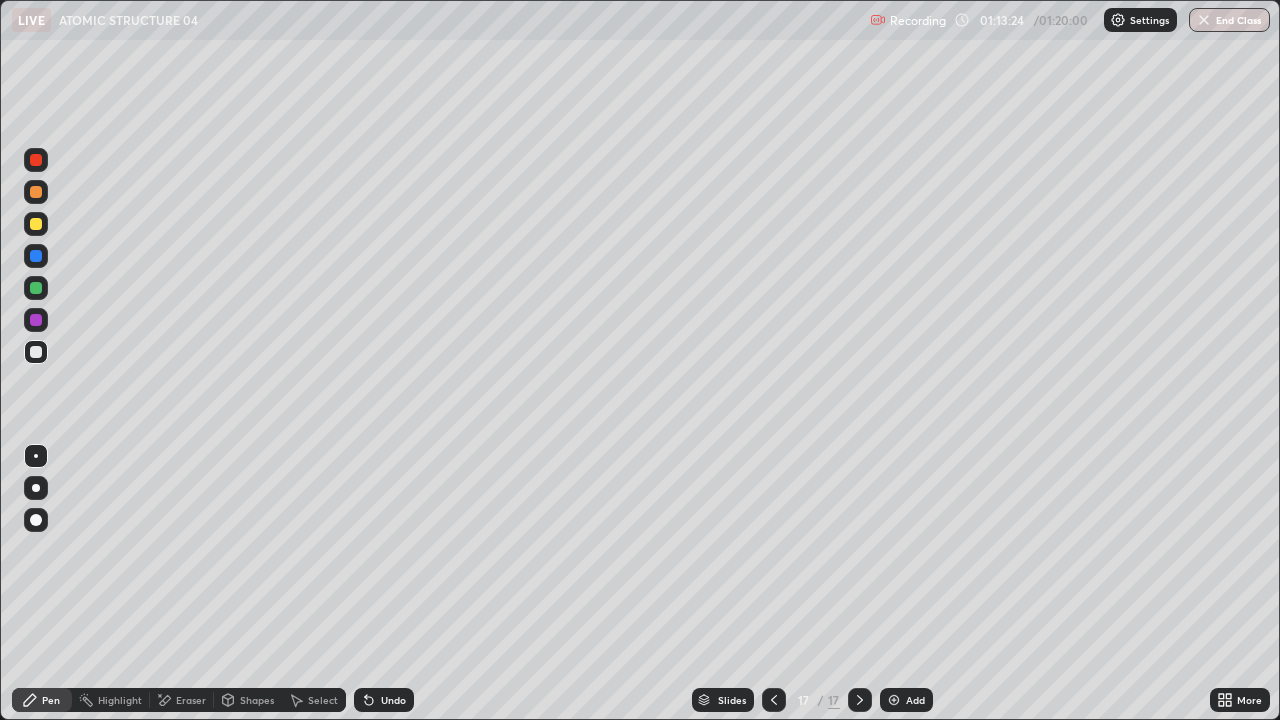 click on "Undo" at bounding box center [393, 700] 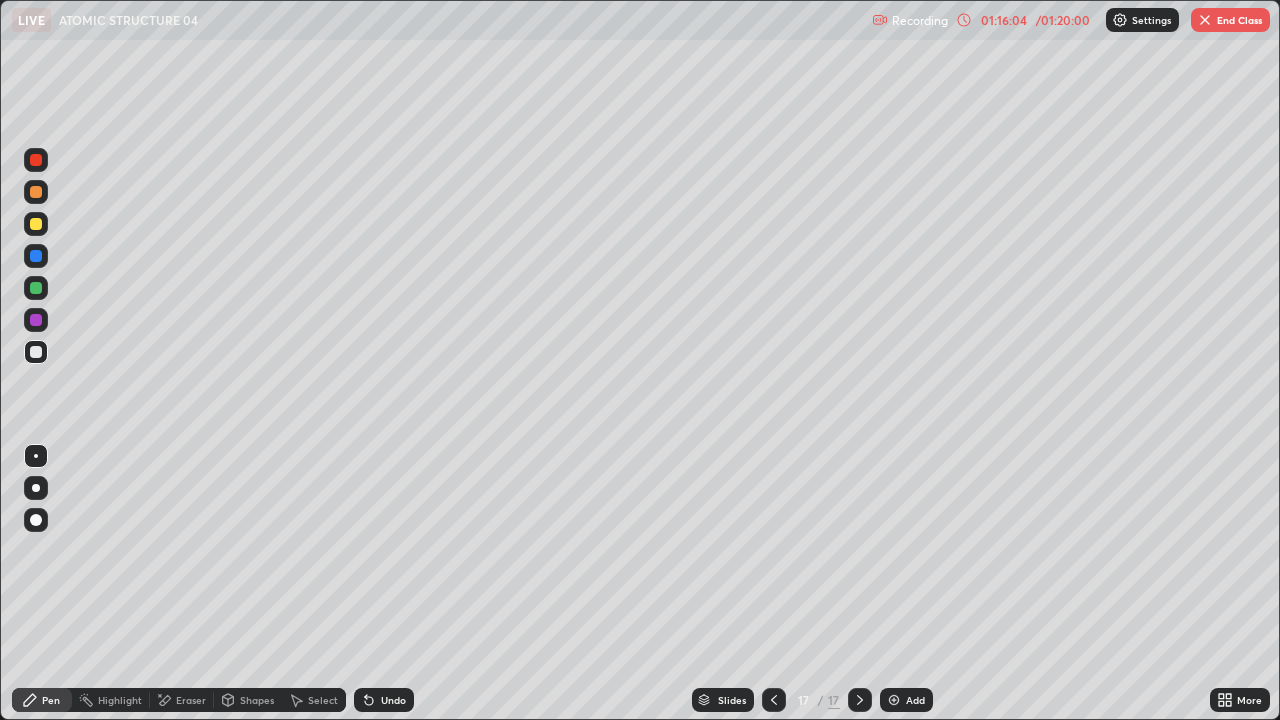 click on "End Class" at bounding box center [1230, 20] 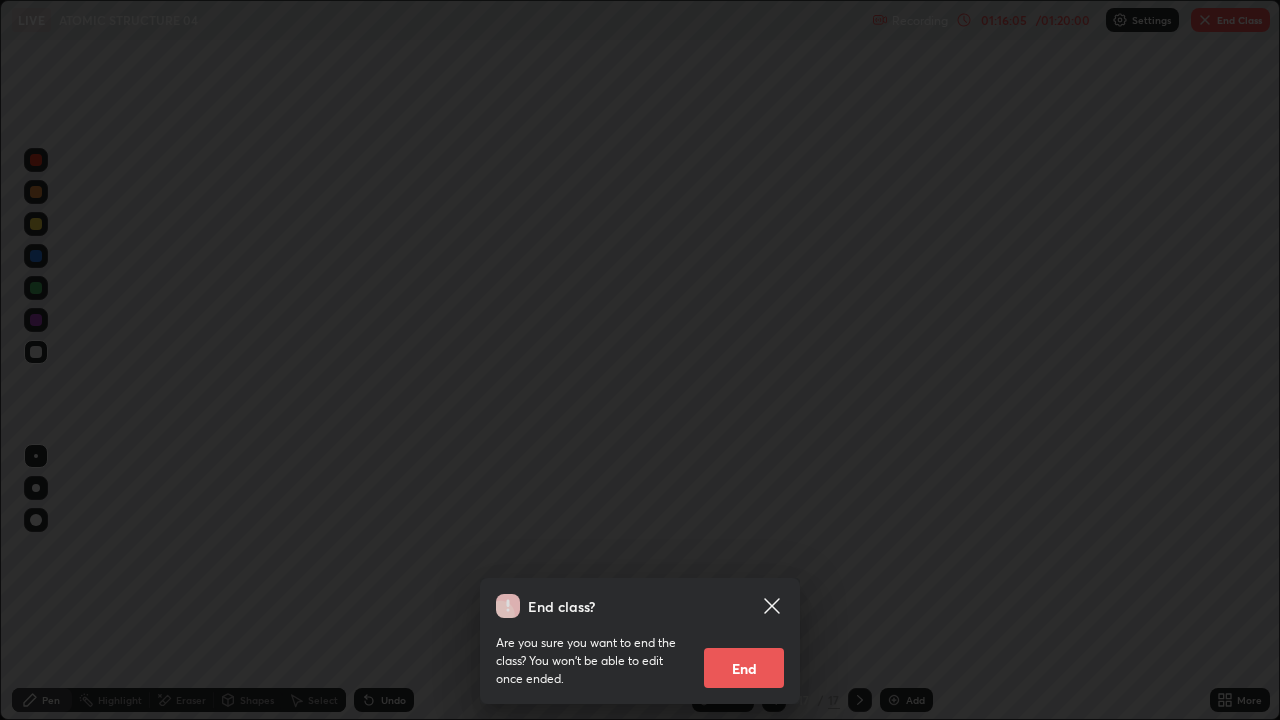 click 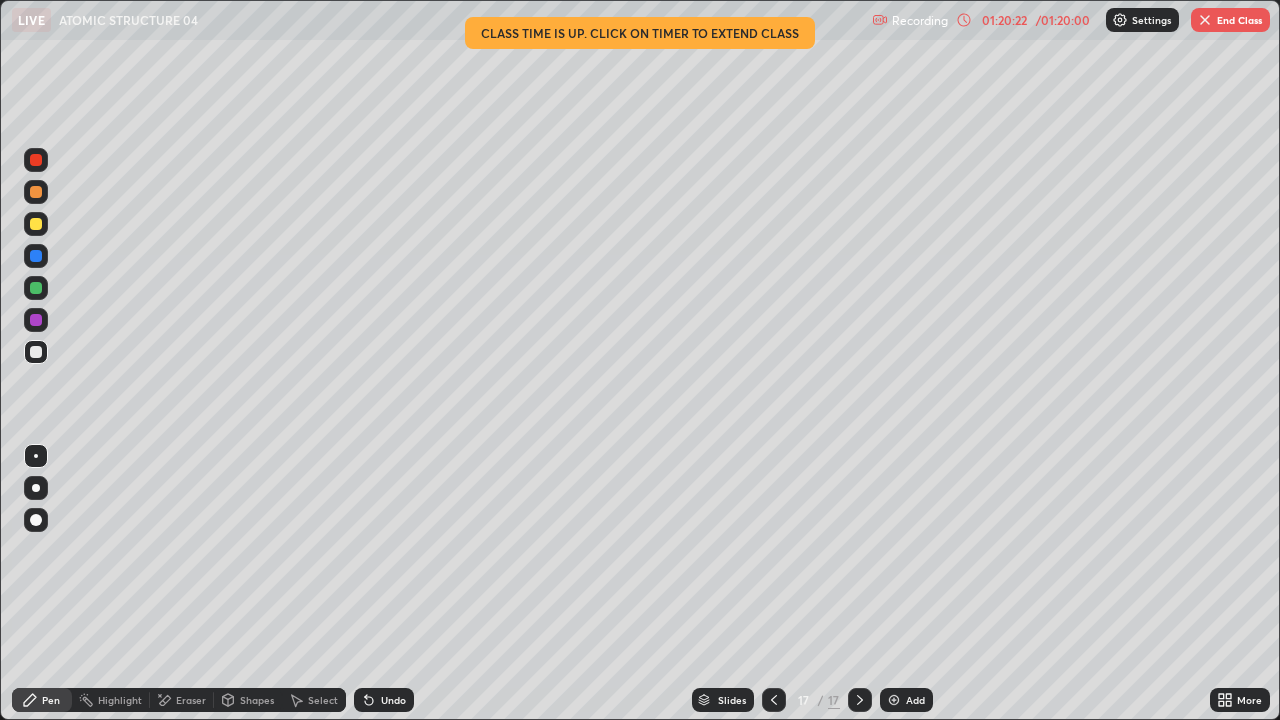 click on "End Class" at bounding box center [1230, 20] 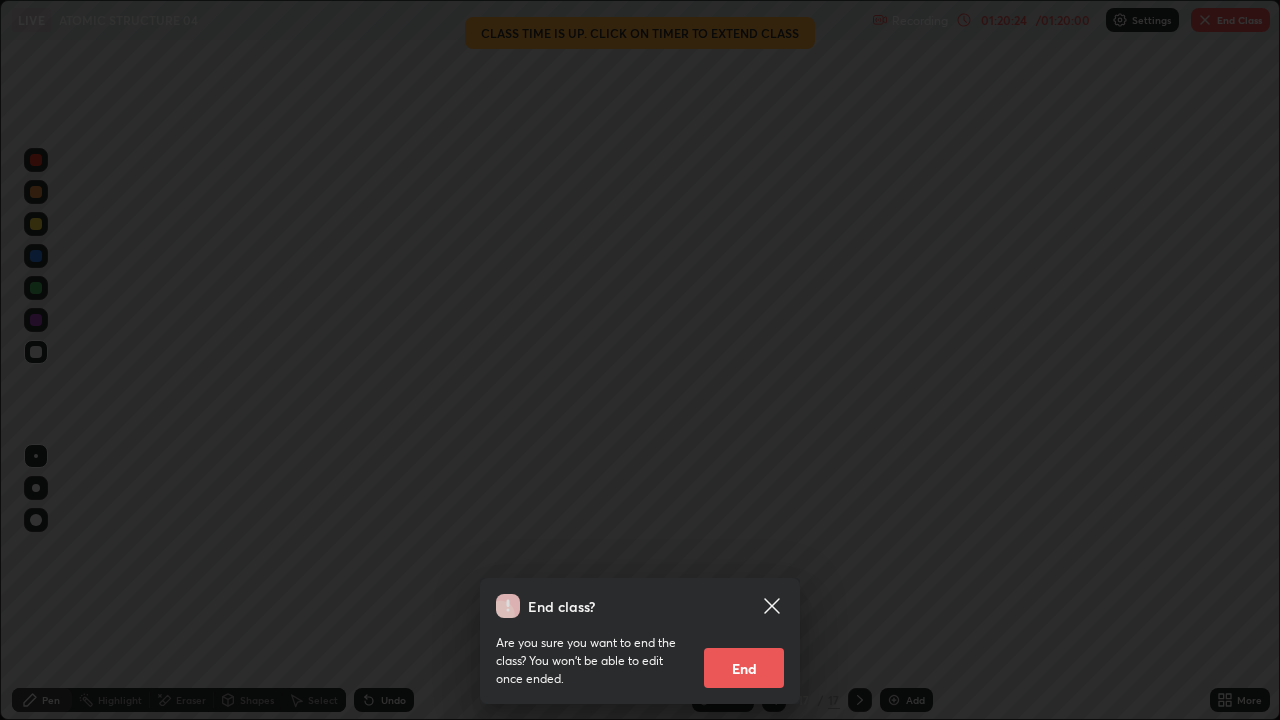click on "End" at bounding box center [744, 668] 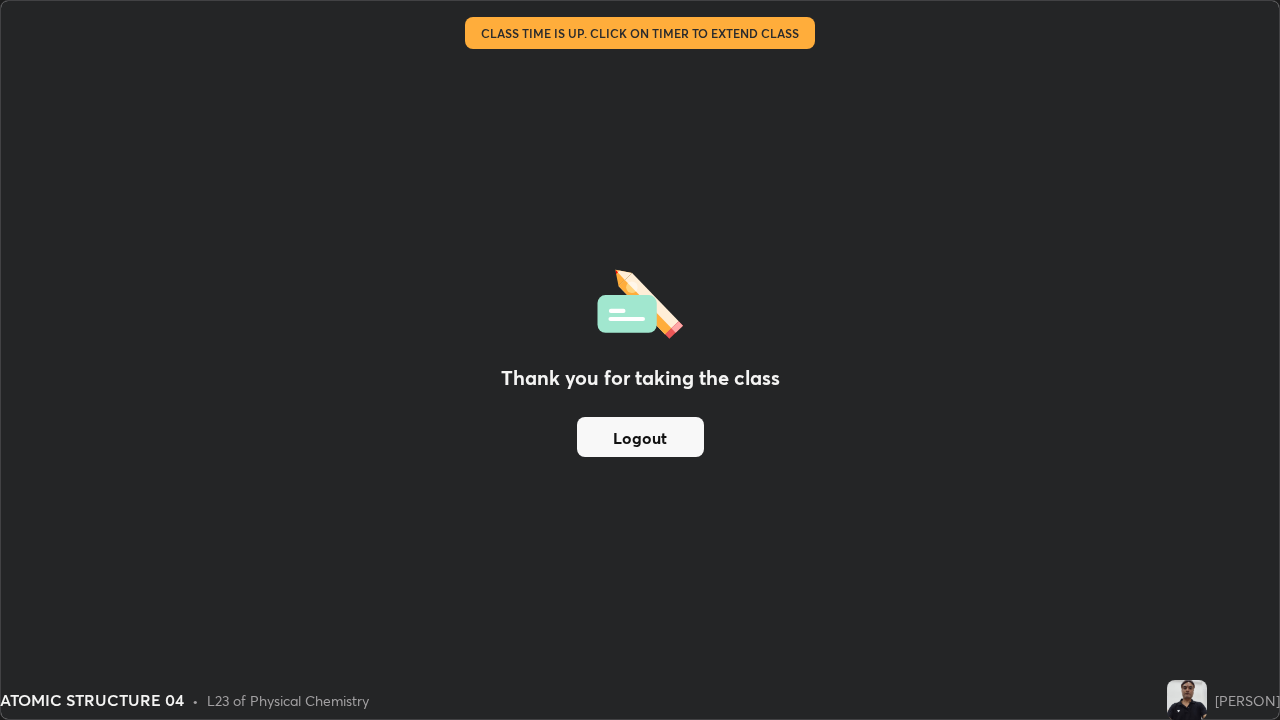 click at bounding box center (1187, 700) 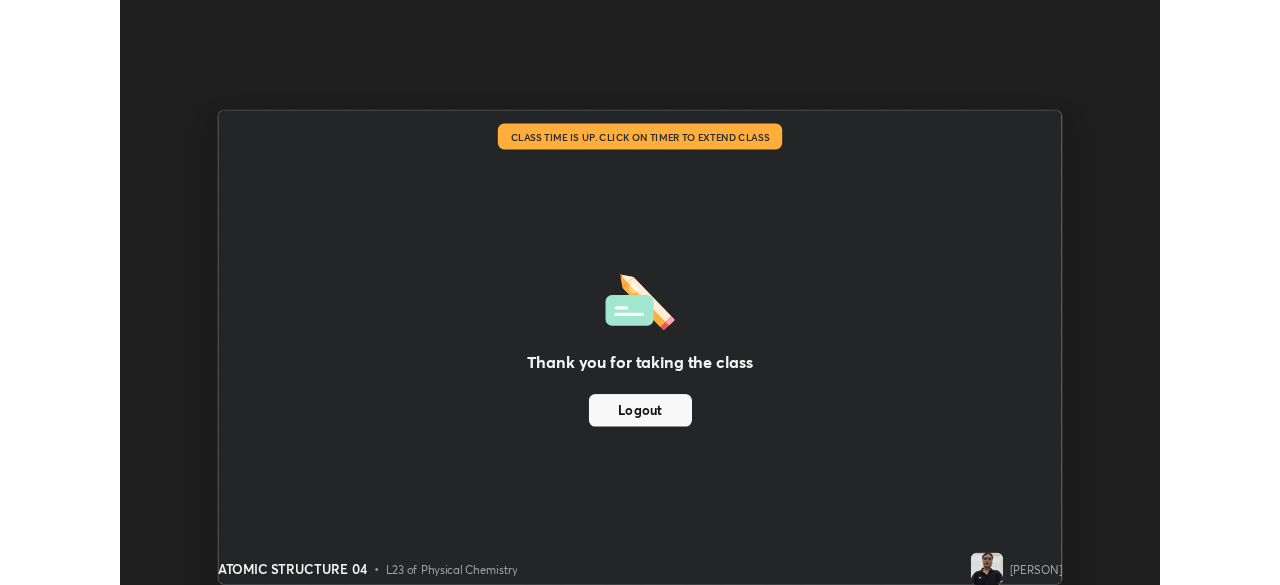 scroll, scrollTop: 585, scrollLeft: 1280, axis: both 